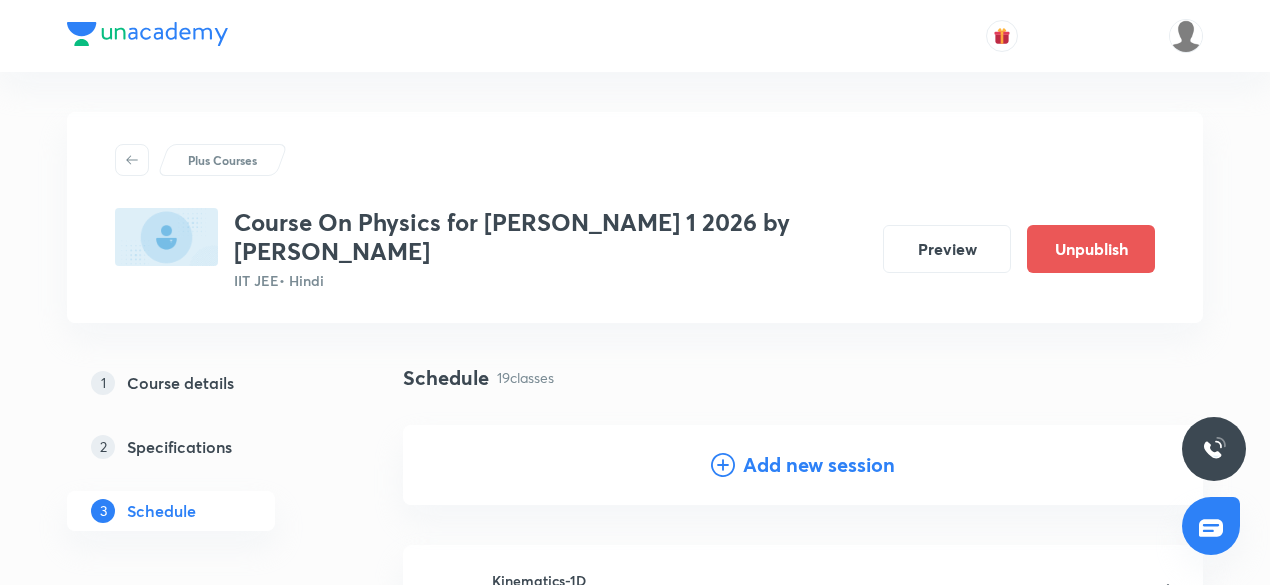 scroll, scrollTop: 3087, scrollLeft: 0, axis: vertical 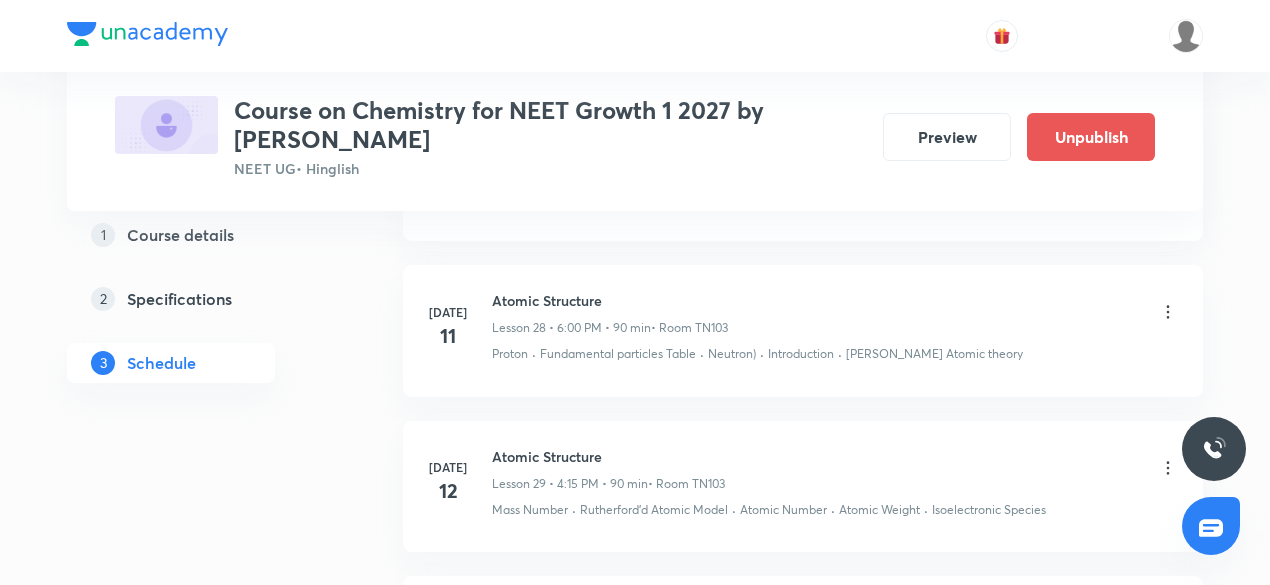 click 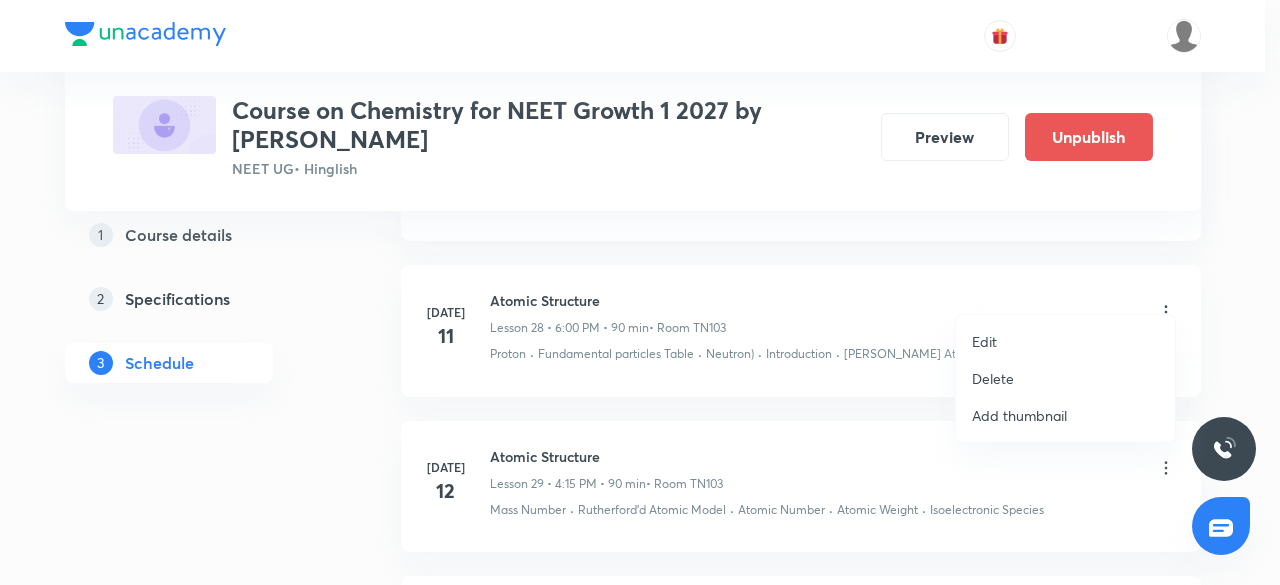 click at bounding box center (640, 292) 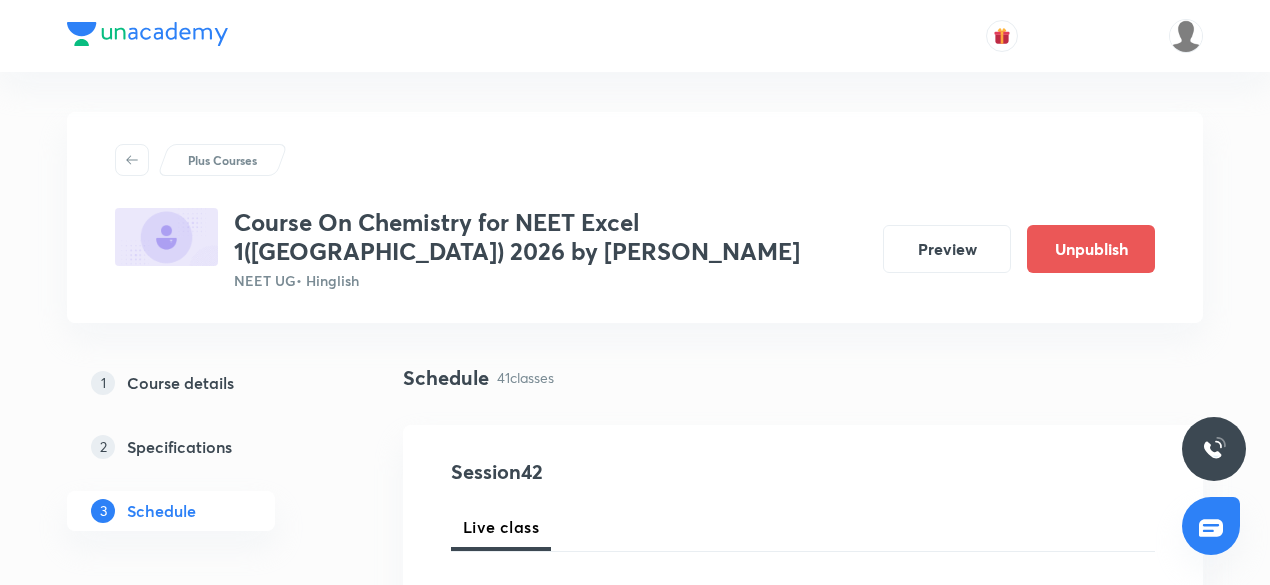 scroll, scrollTop: 79, scrollLeft: 0, axis: vertical 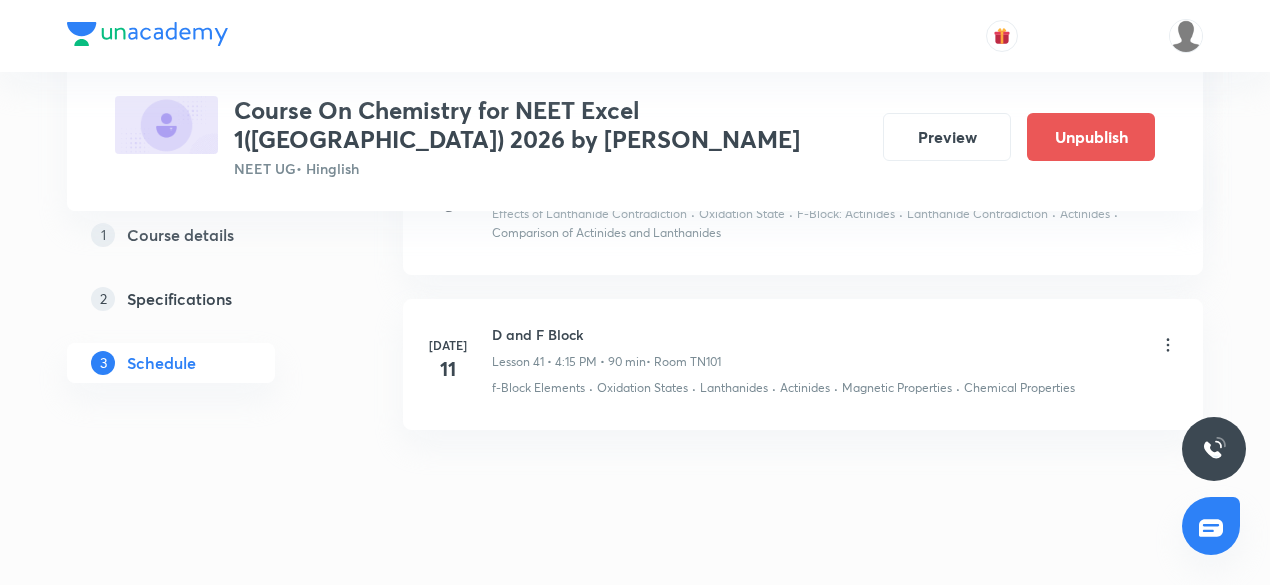 click 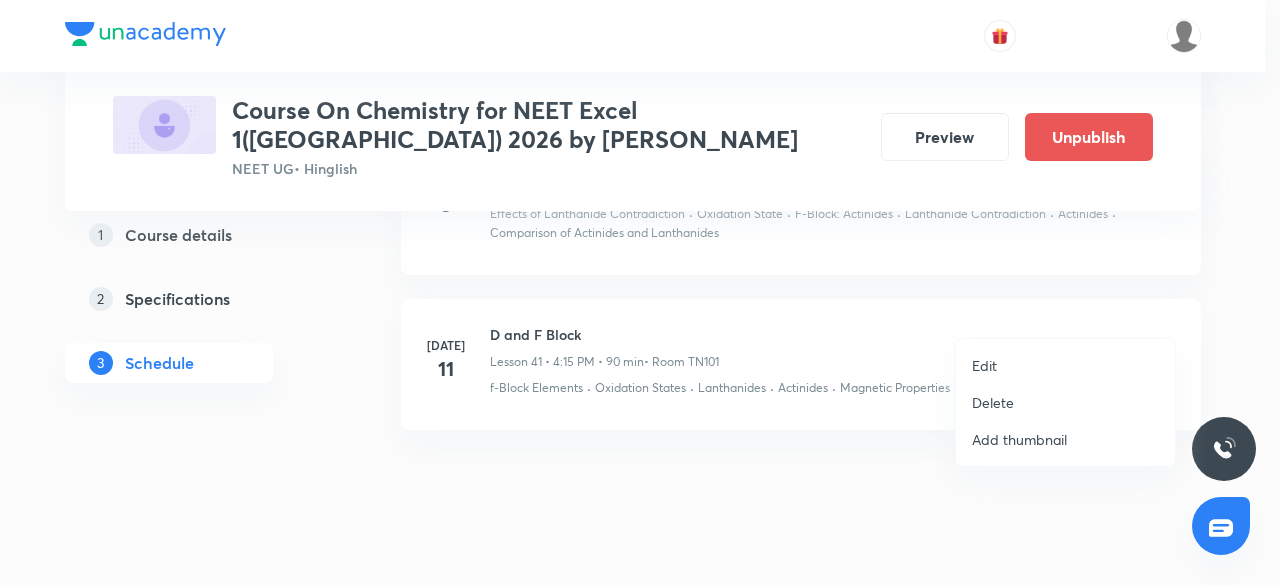 click on "Delete" at bounding box center [993, 402] 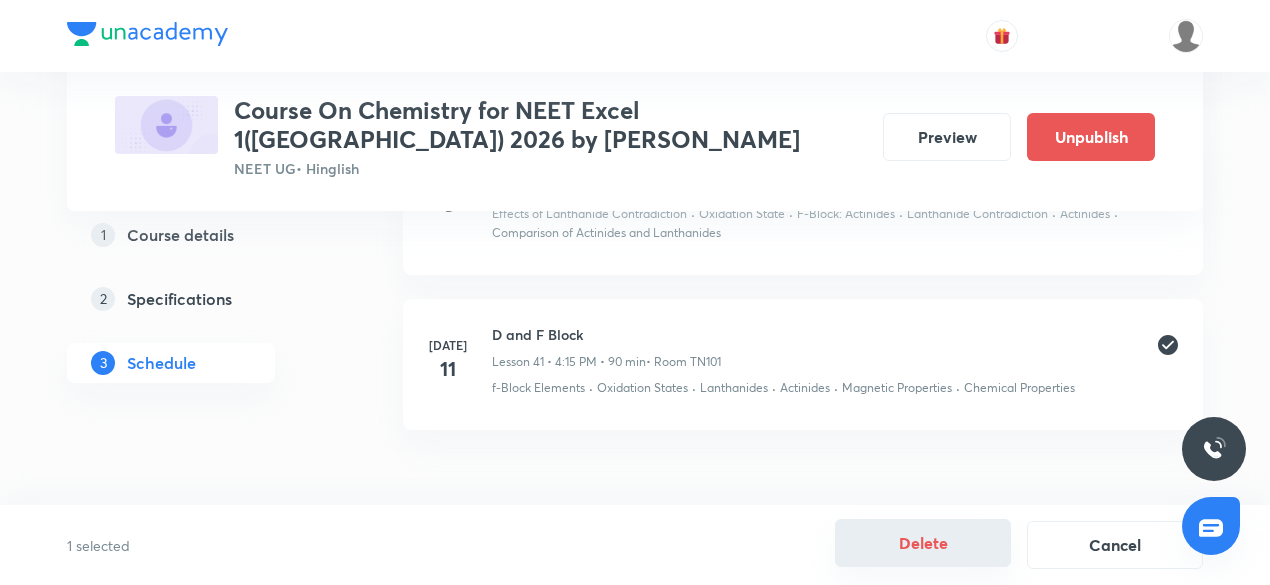 click on "Delete" at bounding box center [923, 543] 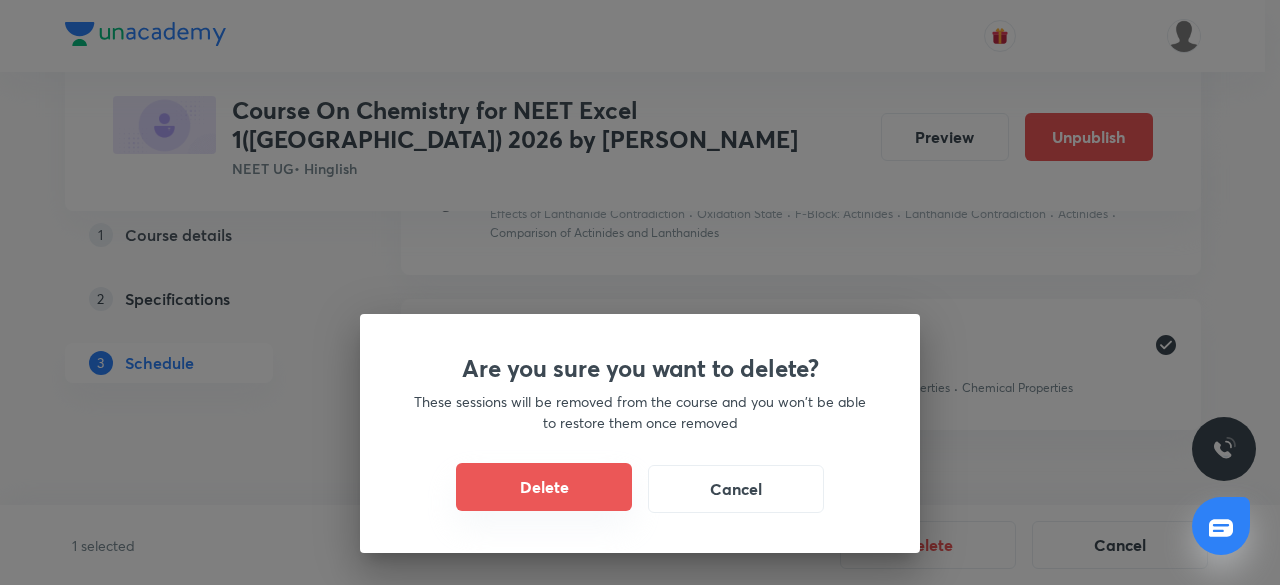click on "Delete" at bounding box center [544, 487] 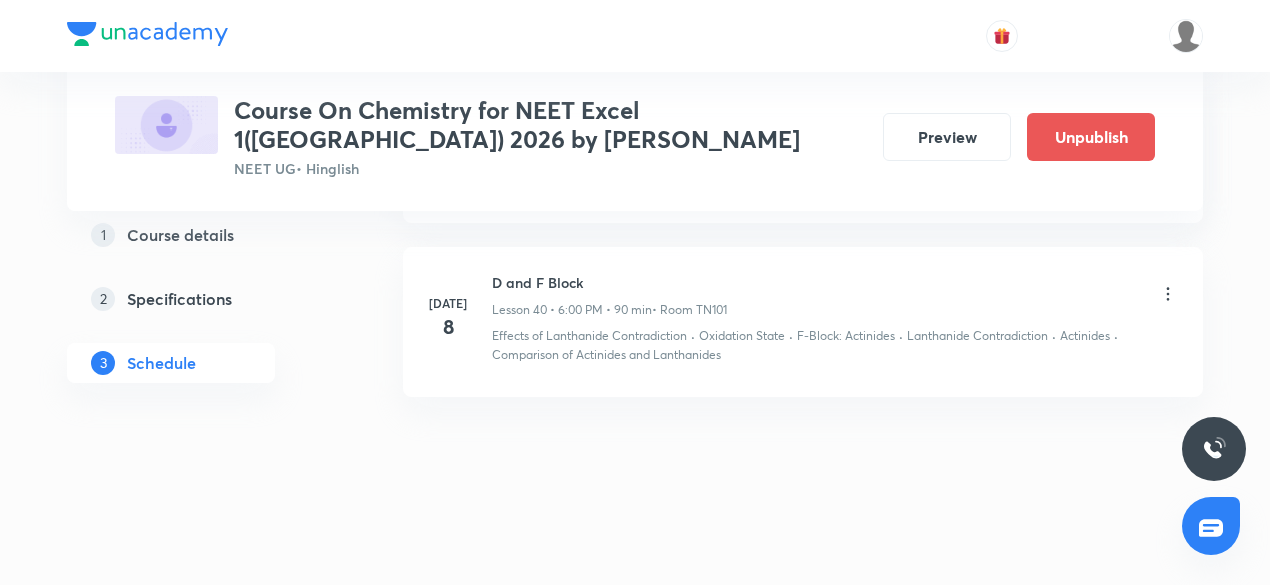 scroll, scrollTop: 7404, scrollLeft: 0, axis: vertical 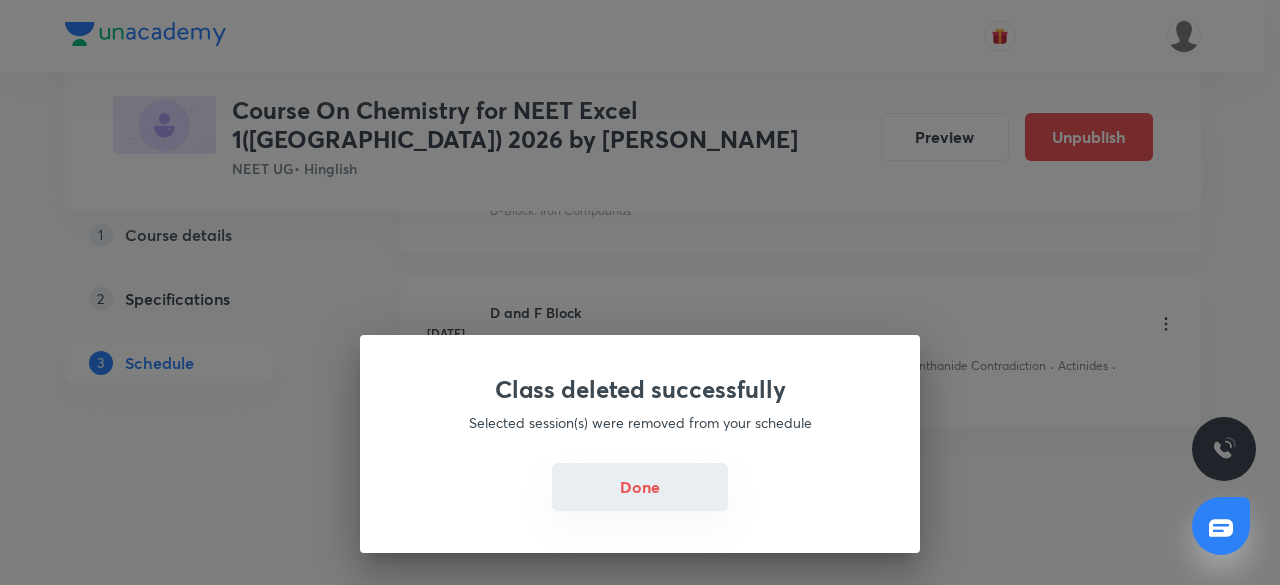 click on "Done" at bounding box center [640, 487] 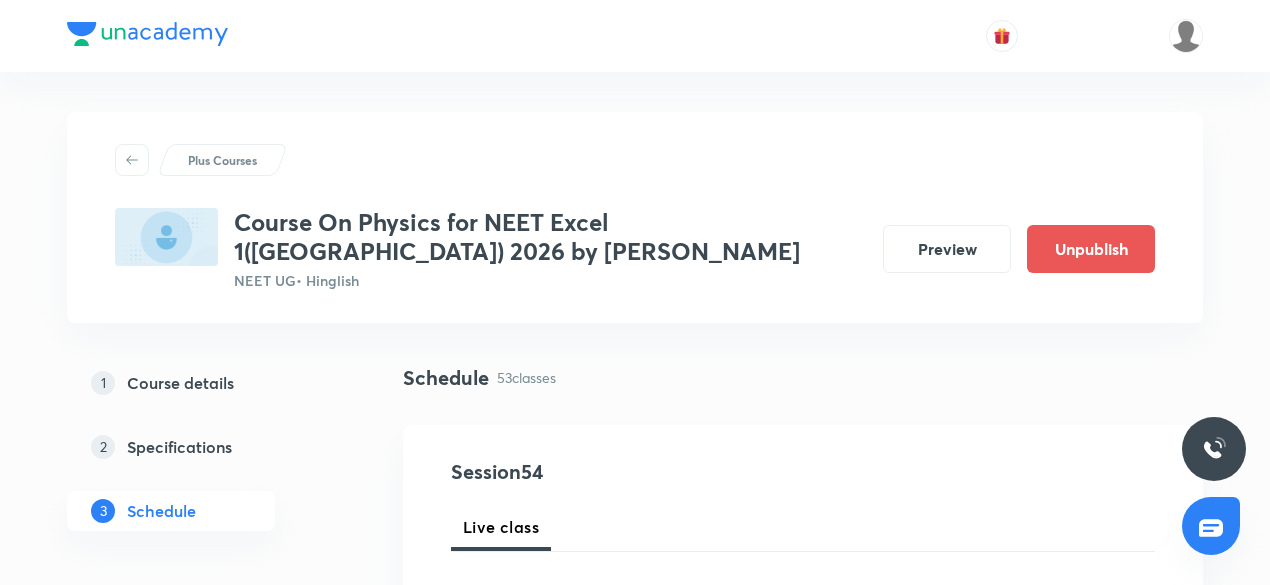 scroll, scrollTop: 0, scrollLeft: 0, axis: both 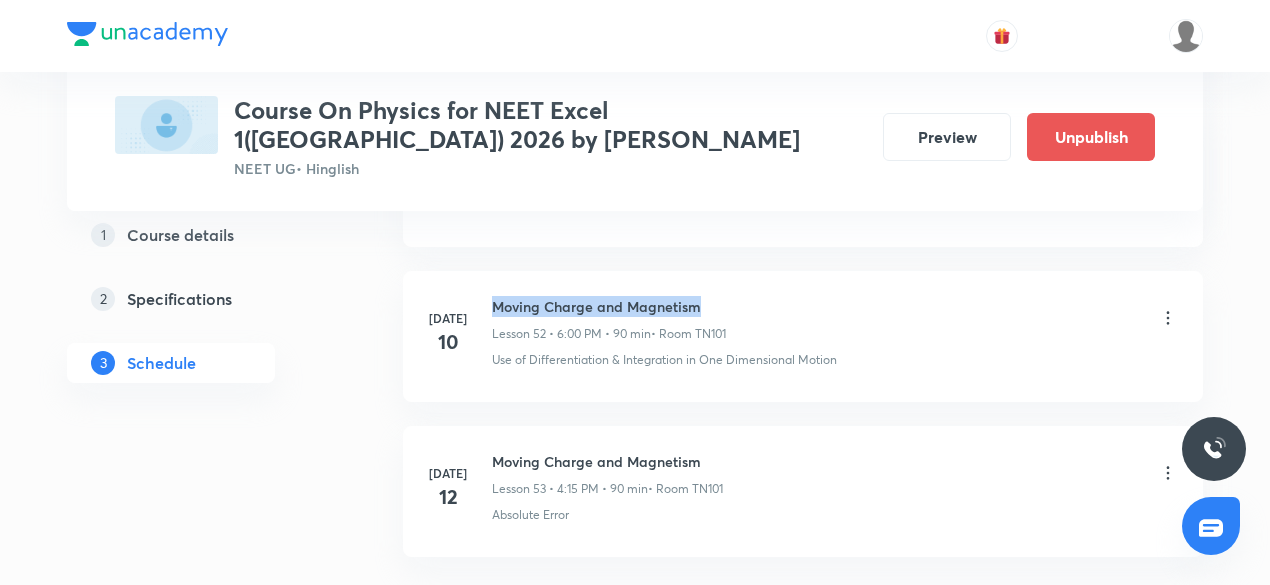drag, startPoint x: 700, startPoint y: 268, endPoint x: 494, endPoint y: 269, distance: 206.00243 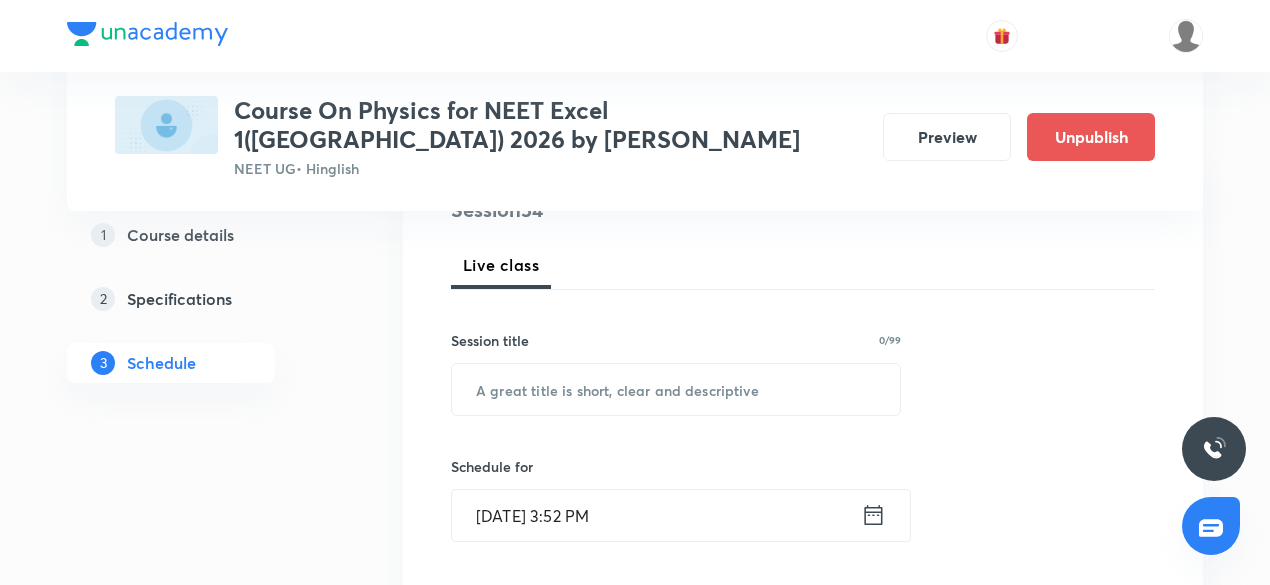 scroll, scrollTop: 261, scrollLeft: 0, axis: vertical 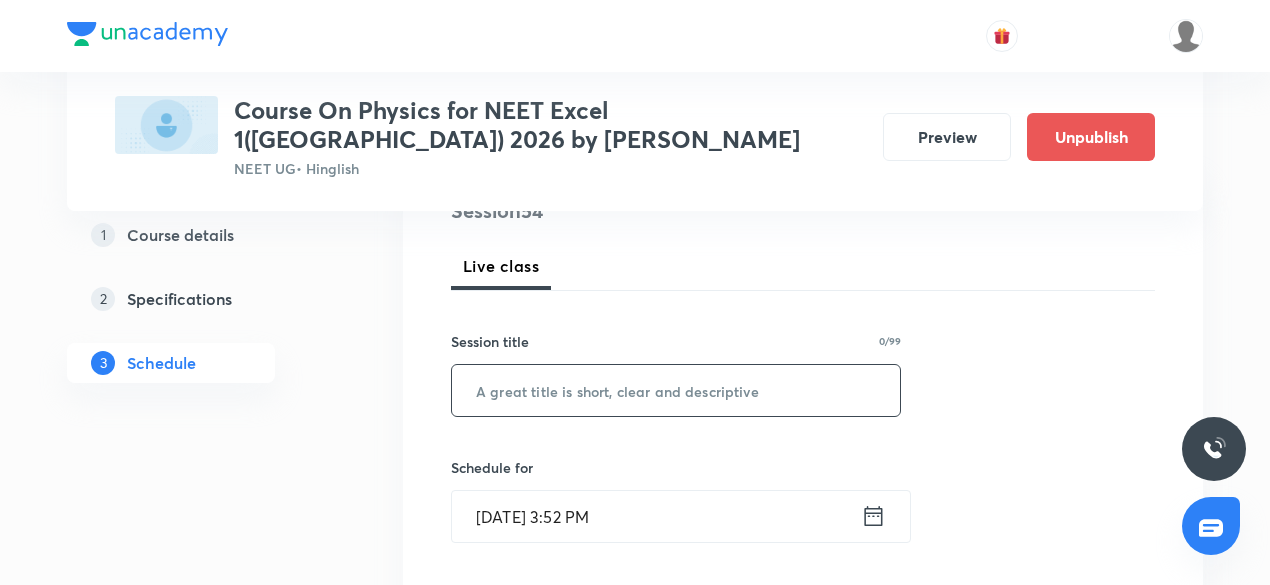 click at bounding box center [676, 390] 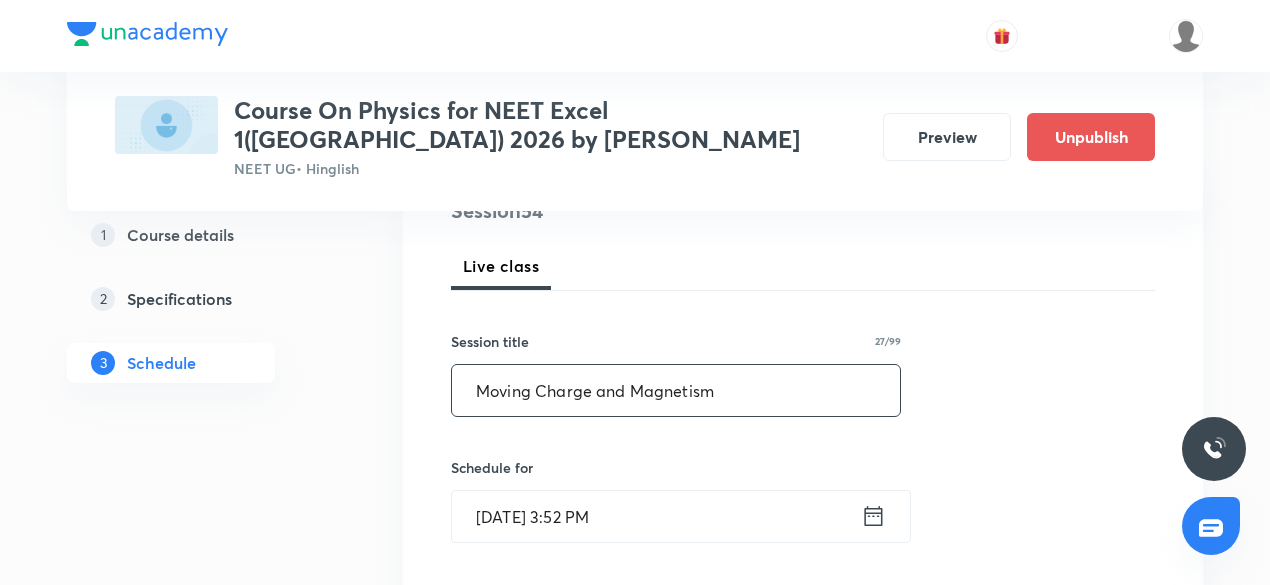 scroll, scrollTop: 455, scrollLeft: 0, axis: vertical 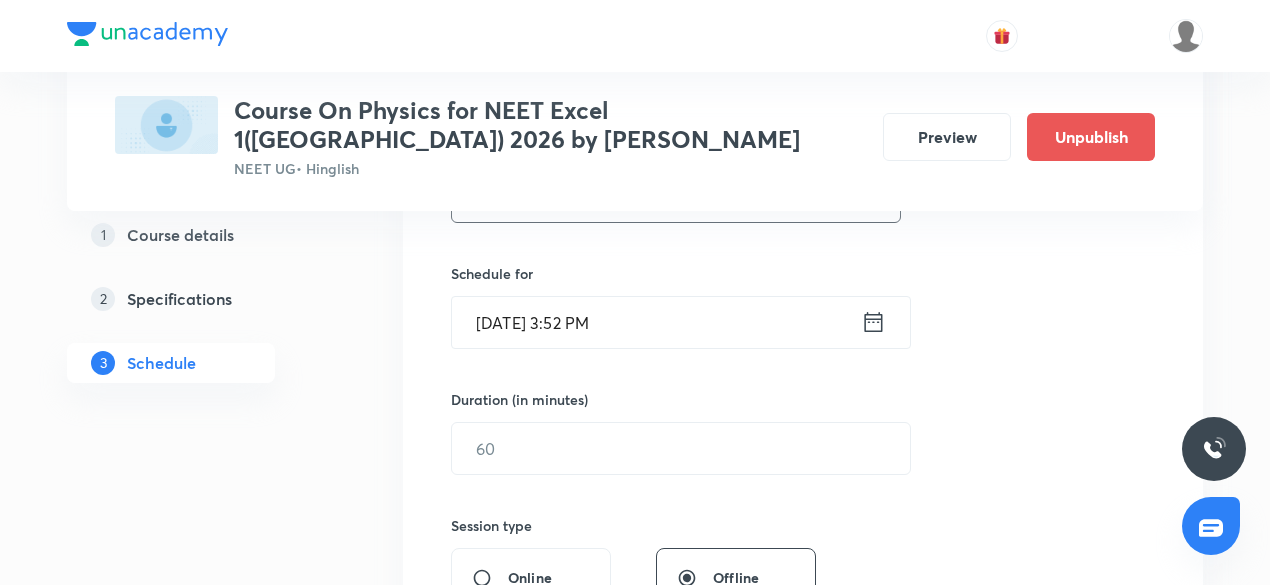 type on "Moving Charge and Magnetism" 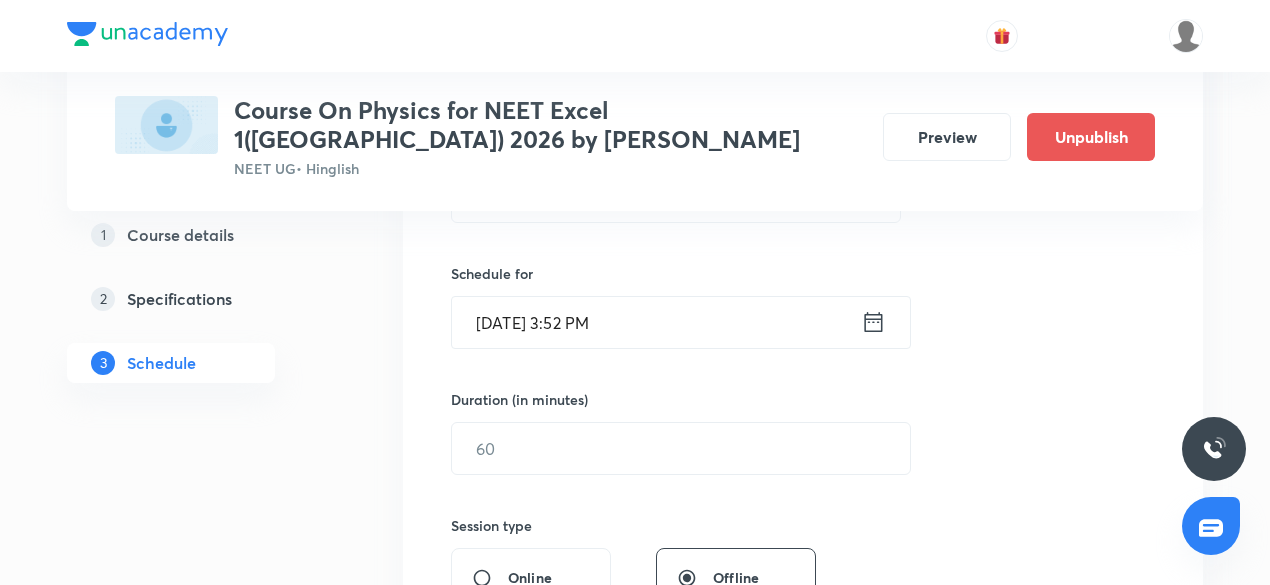 click 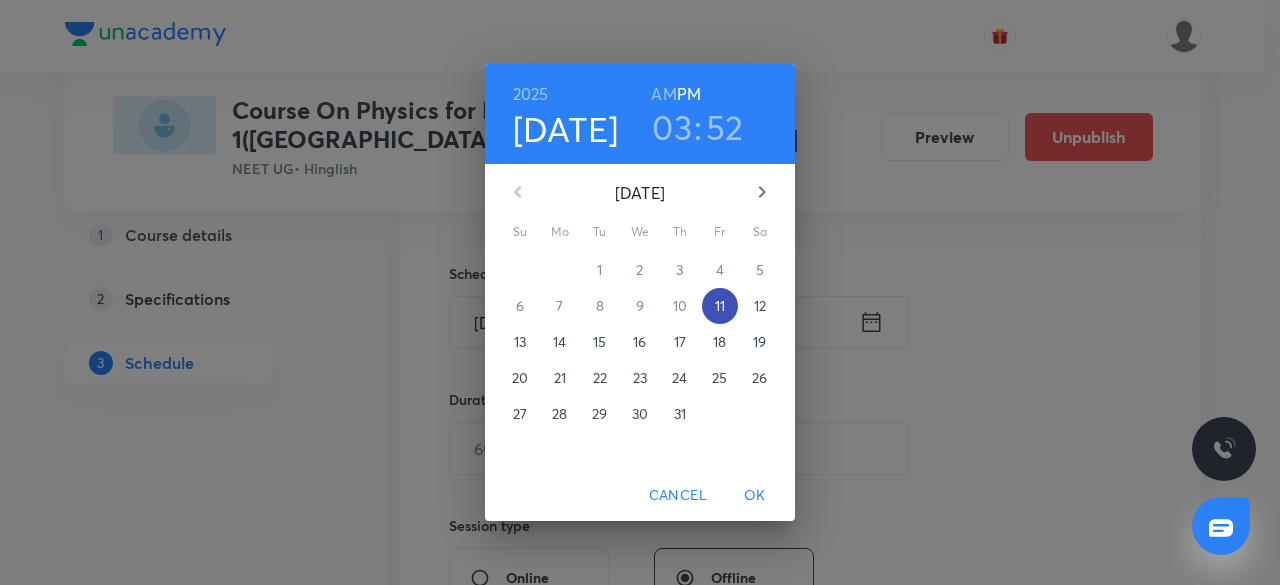 click on "11" at bounding box center [720, 306] 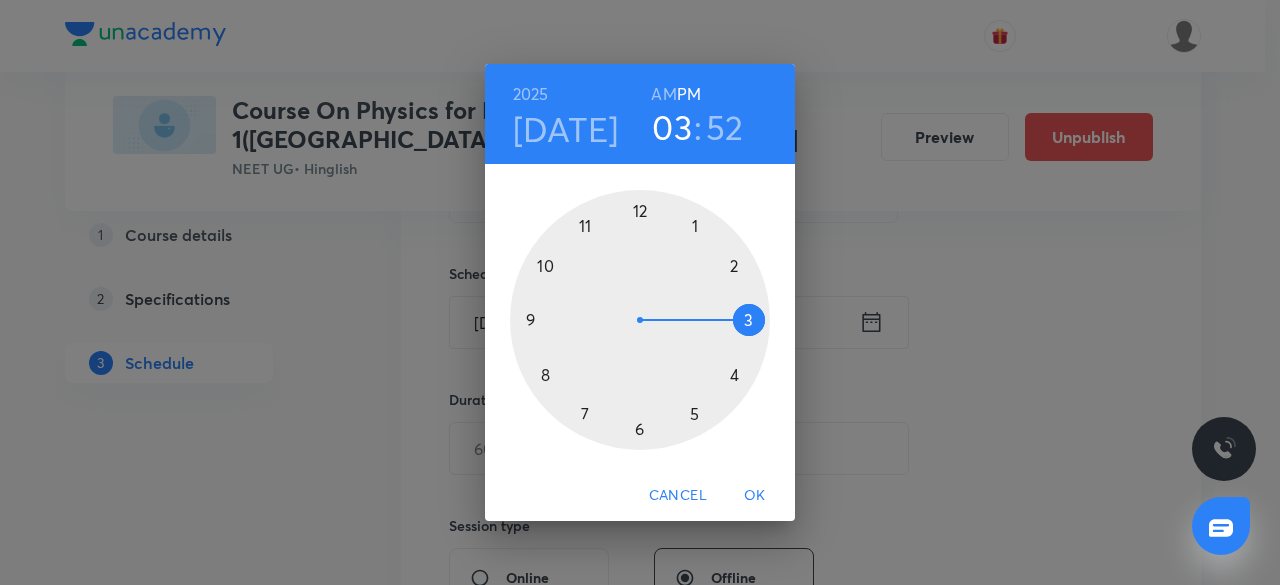 click at bounding box center [640, 320] 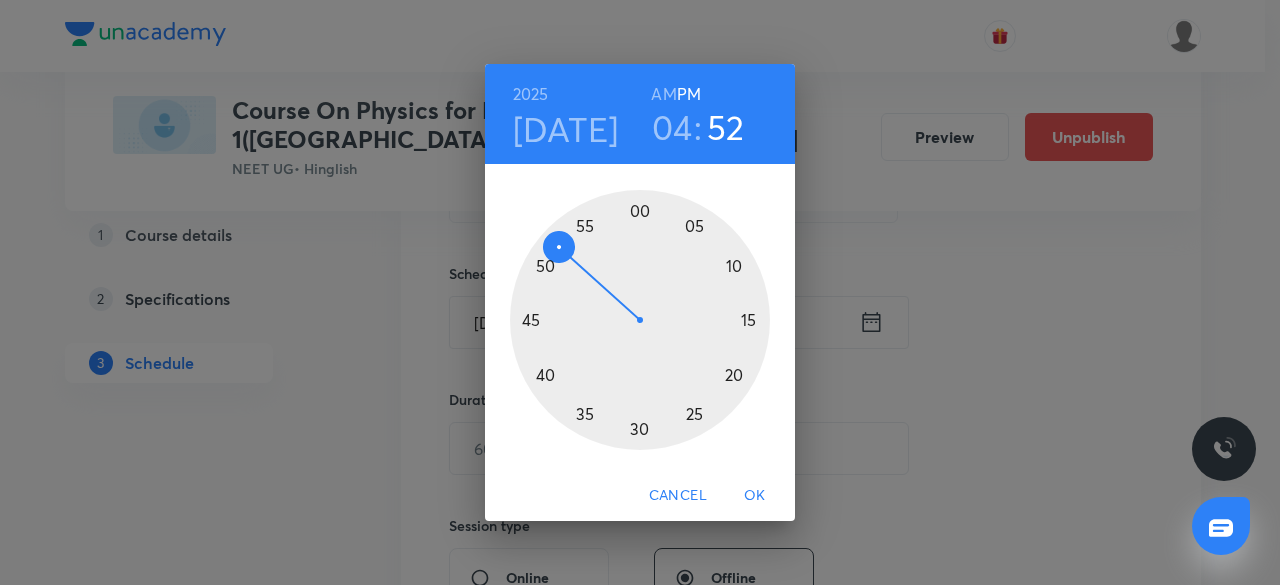 click at bounding box center [640, 320] 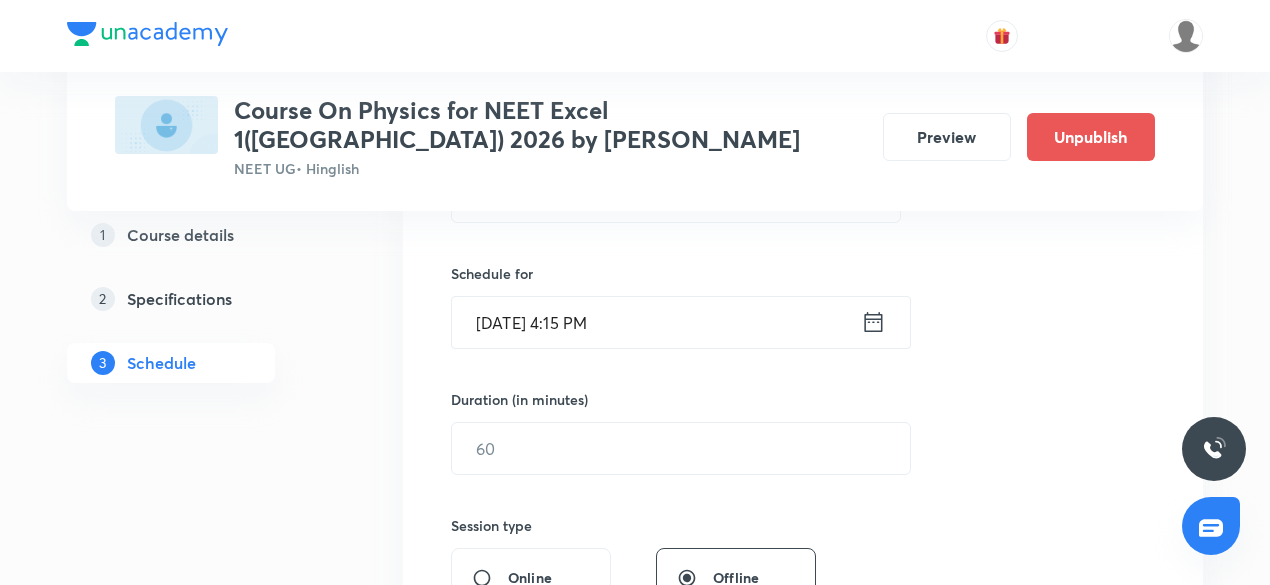 scroll, scrollTop: 523, scrollLeft: 0, axis: vertical 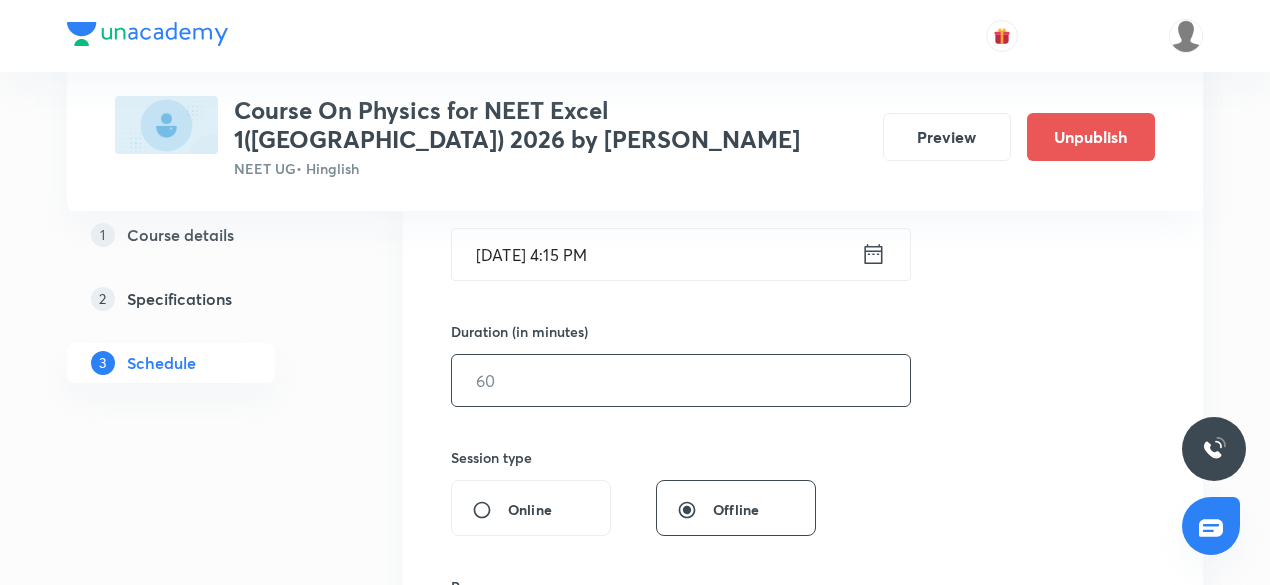 click at bounding box center (681, 380) 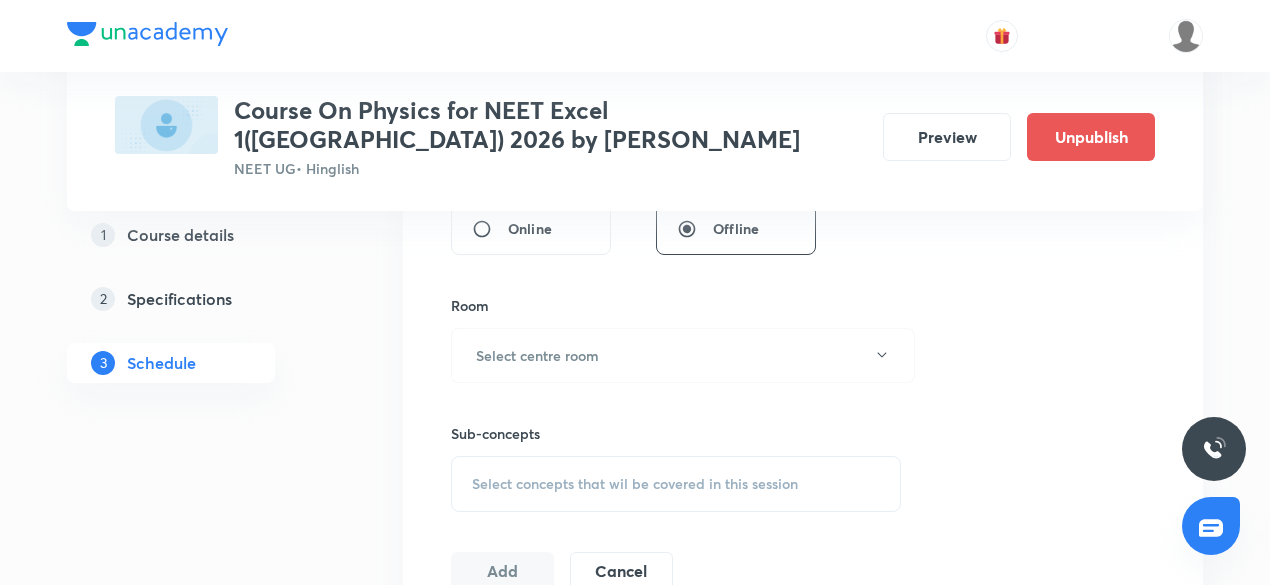 scroll, scrollTop: 805, scrollLeft: 0, axis: vertical 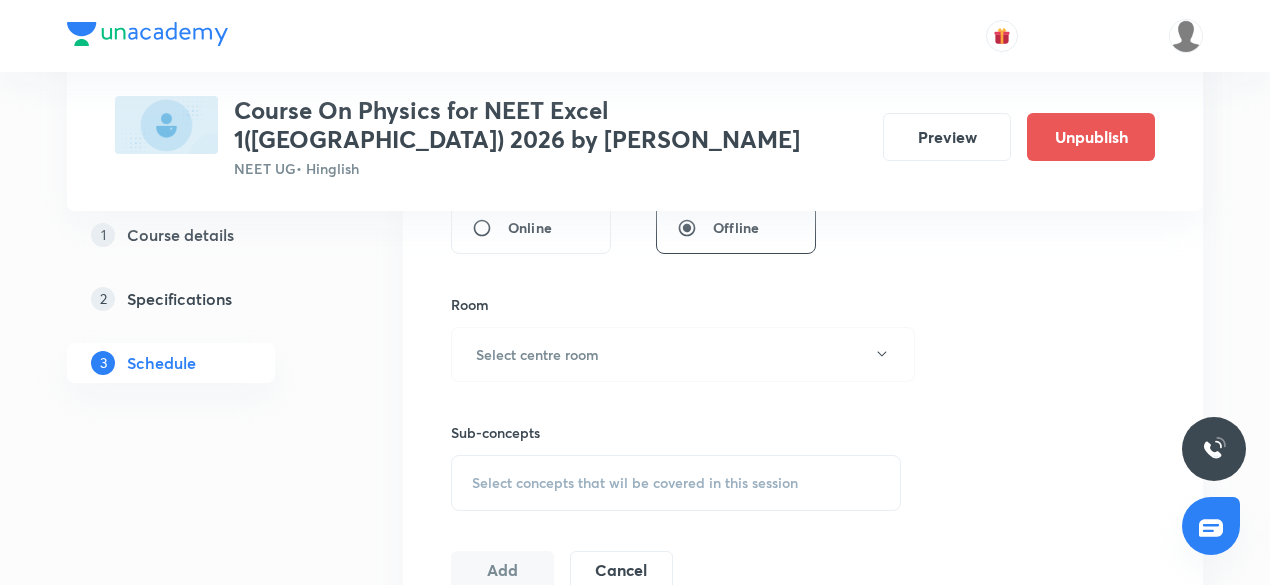 type on "90" 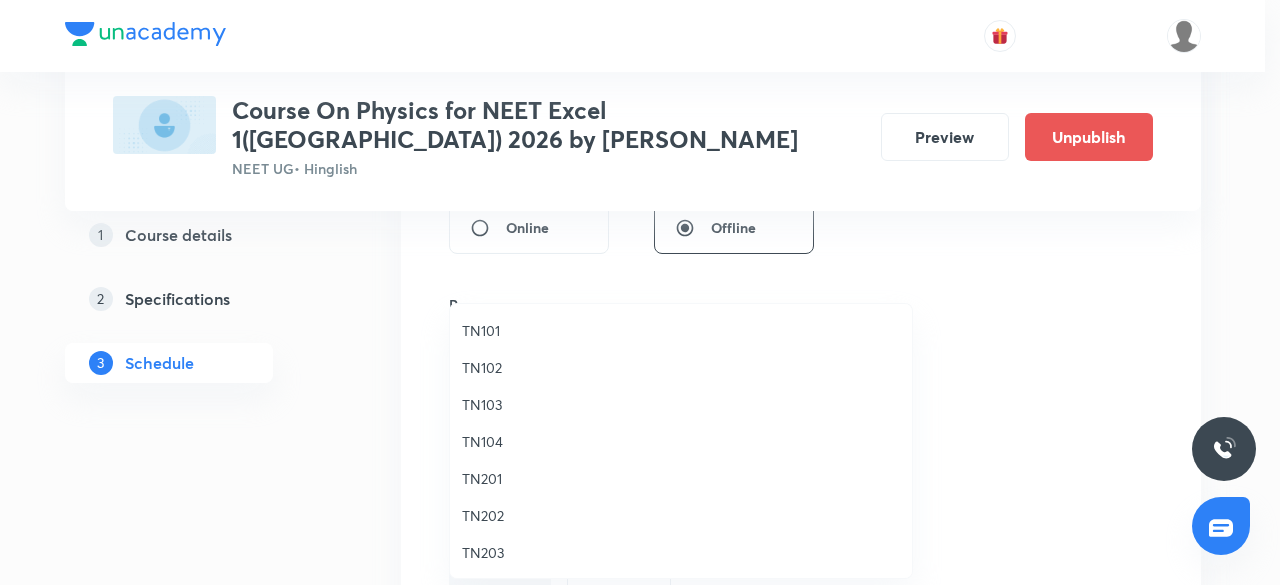 click on "TN101" at bounding box center [681, 330] 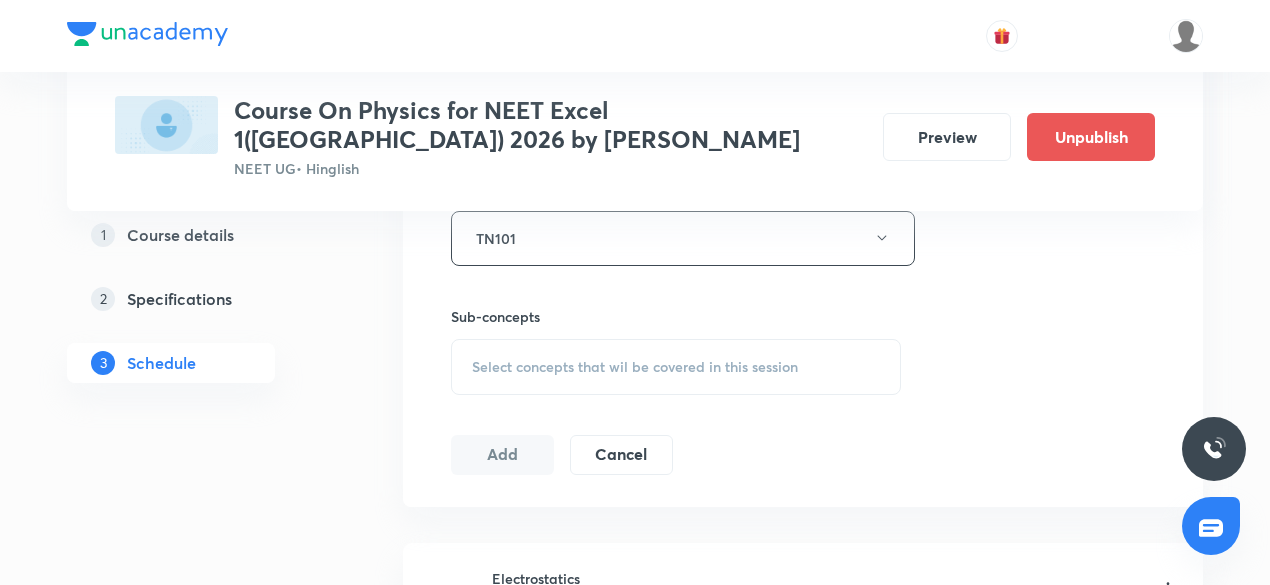 scroll, scrollTop: 922, scrollLeft: 0, axis: vertical 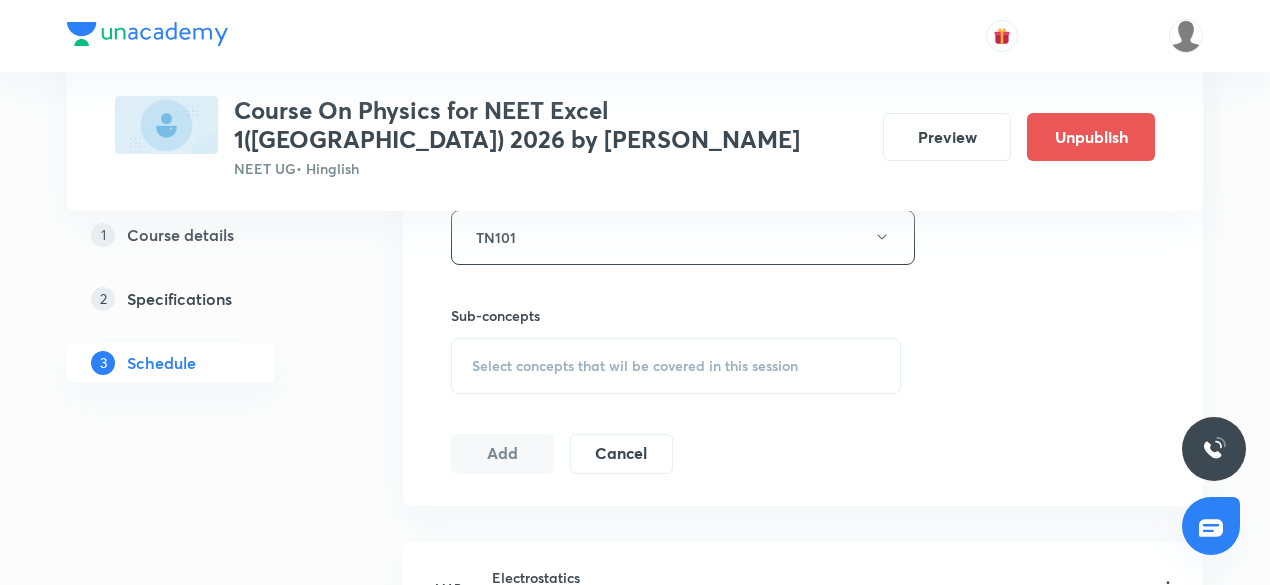 click on "Select concepts that wil be covered in this session" at bounding box center [676, 366] 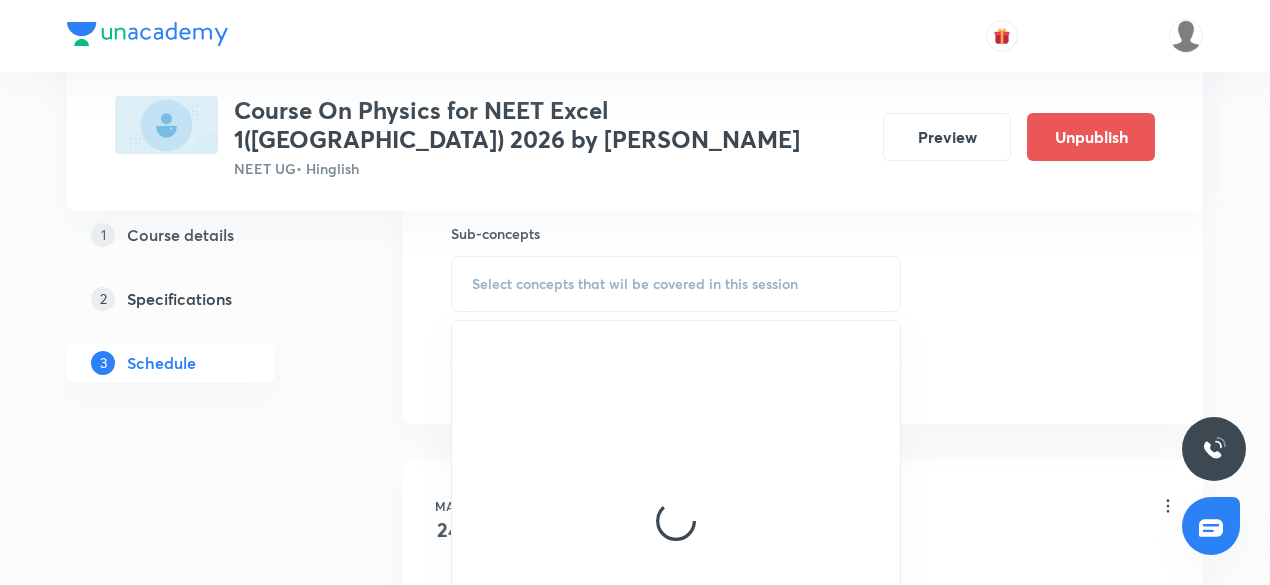 scroll, scrollTop: 1005, scrollLeft: 0, axis: vertical 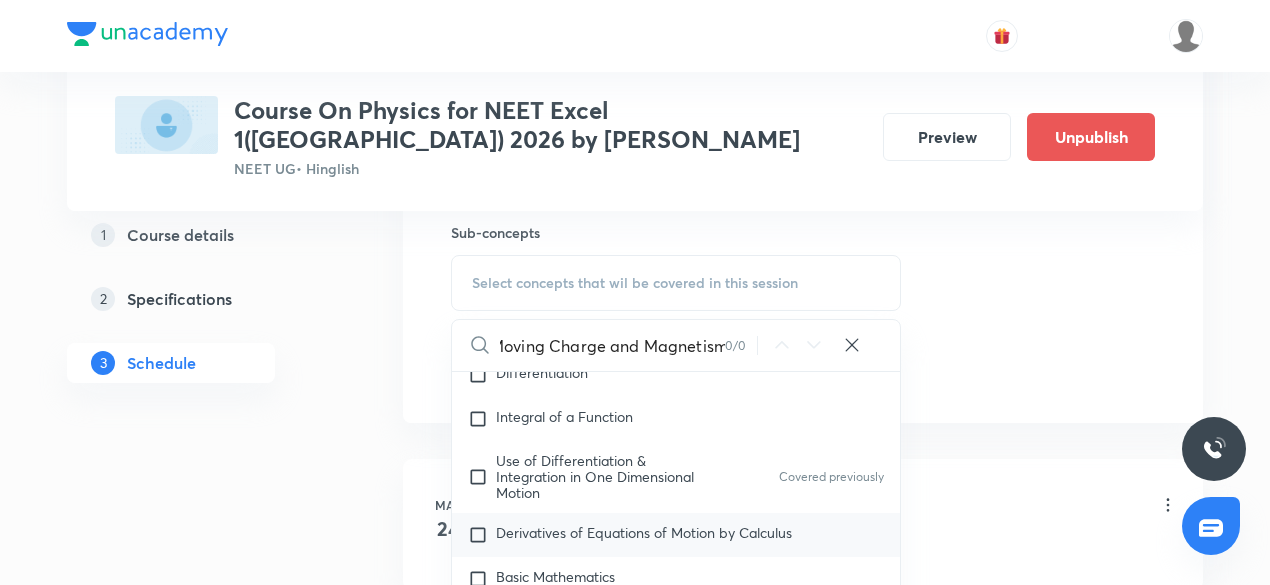 type on "Moving Charge and Magnetism" 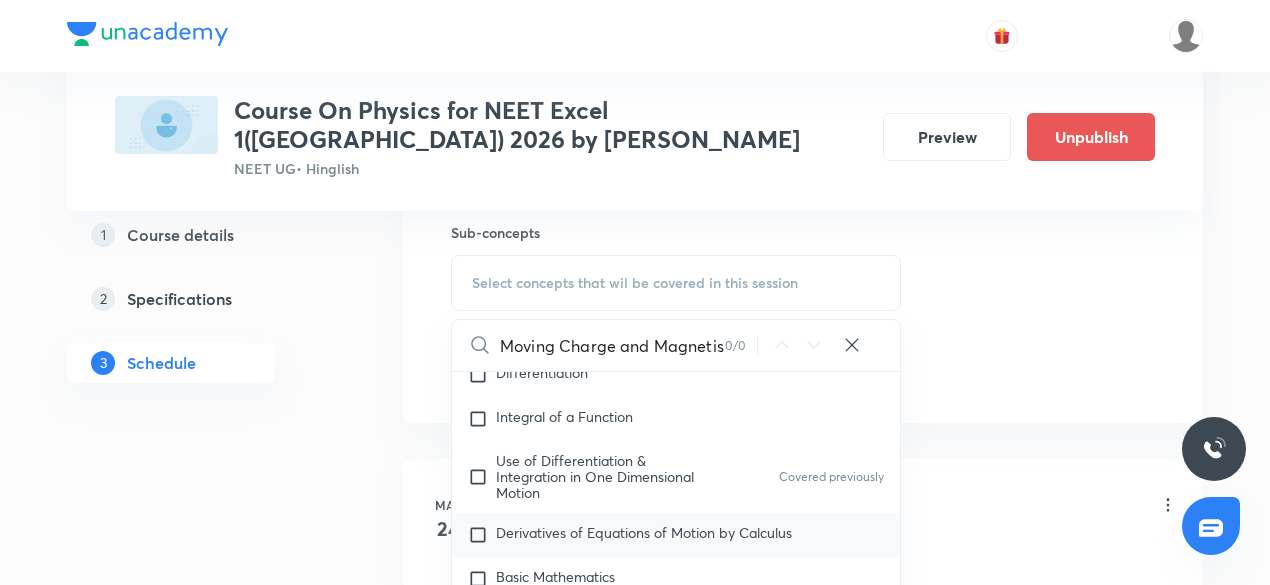 click on "Derivatives of Equations of Motion by Calculus" at bounding box center [676, 535] 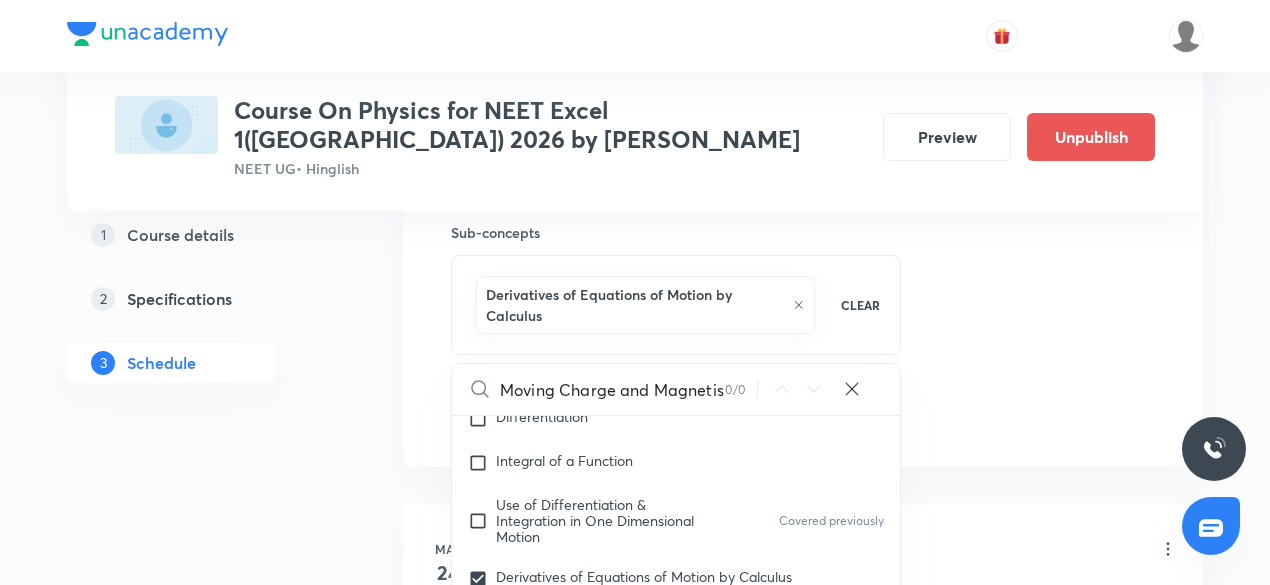 click on "Session  54 Live class Session title 27/99 Moving Charge and Magnetism ​ Schedule for Jul 11, 2025, 4:15 PM ​ Duration (in minutes) 90 ​   Session type Online Offline Room TN101 Sub-concepts Derivatives of Equations of Motion by Calculus CLEAR Moving Charge and Magnetism 0 / 0 ​ Units & Dimensions Physical quantity Covered previously Applications of Dimensional Analysis Covered previously Significant Figures Covered previously Units of Physical Quantities Covered previously System of Units Covered previously Dimensions of Some Mathematical Functions Covered previously Unit and Dimension Covered previously Product of Two Vectors Covered previously Subtraction of Vectors Covered previously Cross Product Covered previously Least Count Analysis Errors of Measurement Vernier Callipers Screw Gauge Zero Error Basic Mathematics Elementary Algebra Elementary Trigonometry Basic Coordinate Geometry Functions Differentiation Integral of a Function Use of Differentiation & Integration in One Dimensional Motion Add" at bounding box center (803, -57) 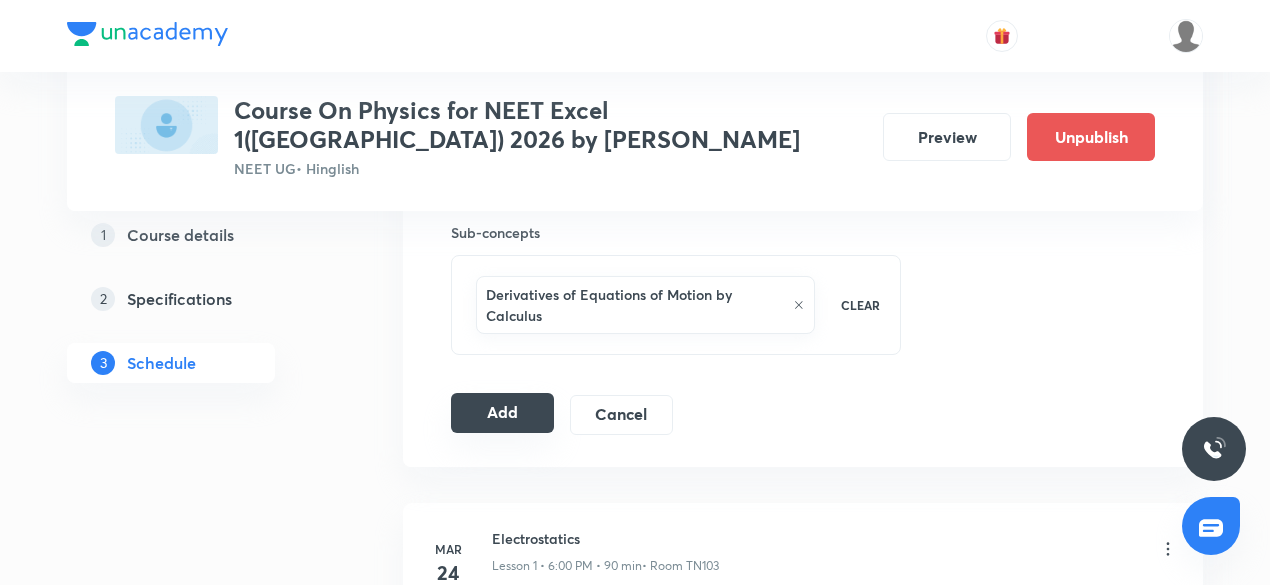 click on "Add" at bounding box center (502, 413) 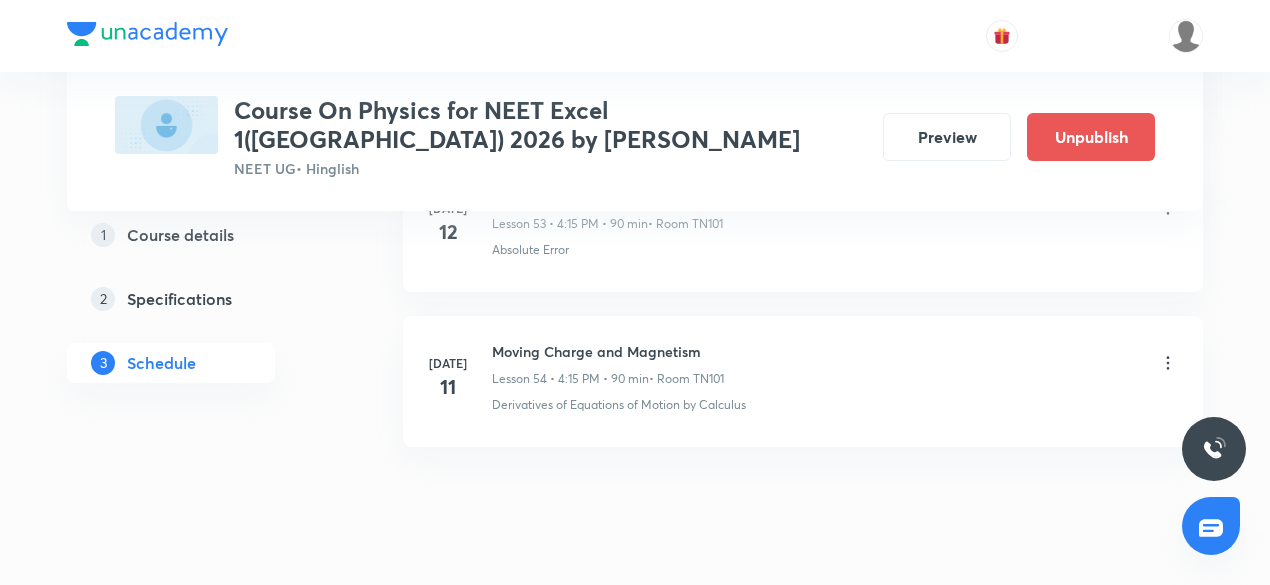 scroll, scrollTop: 8523, scrollLeft: 0, axis: vertical 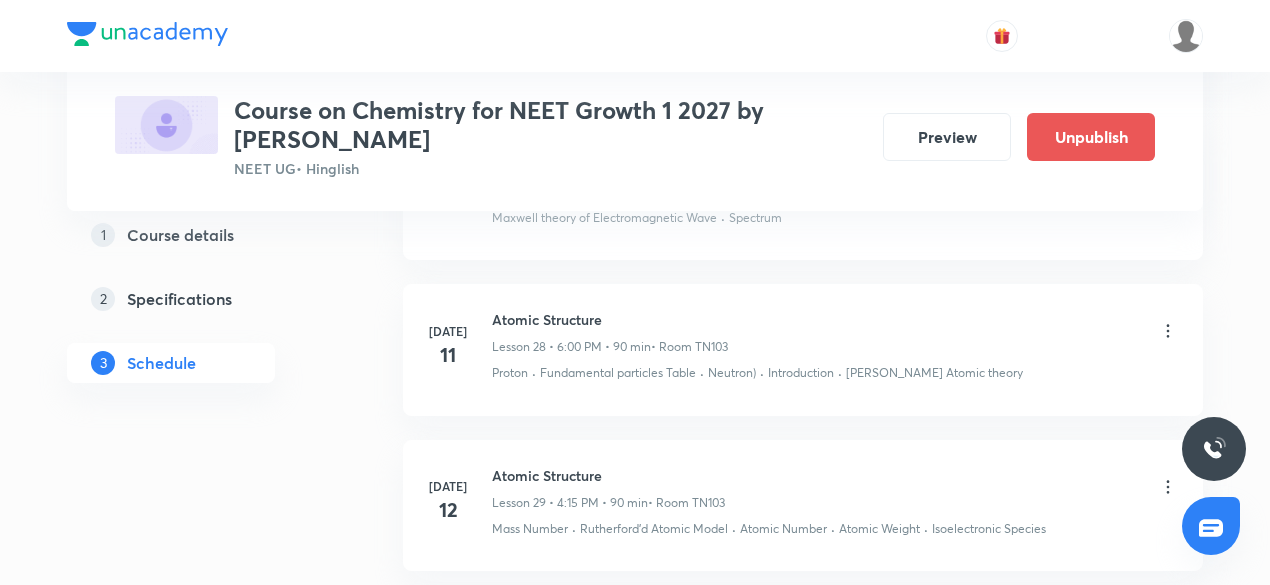 click 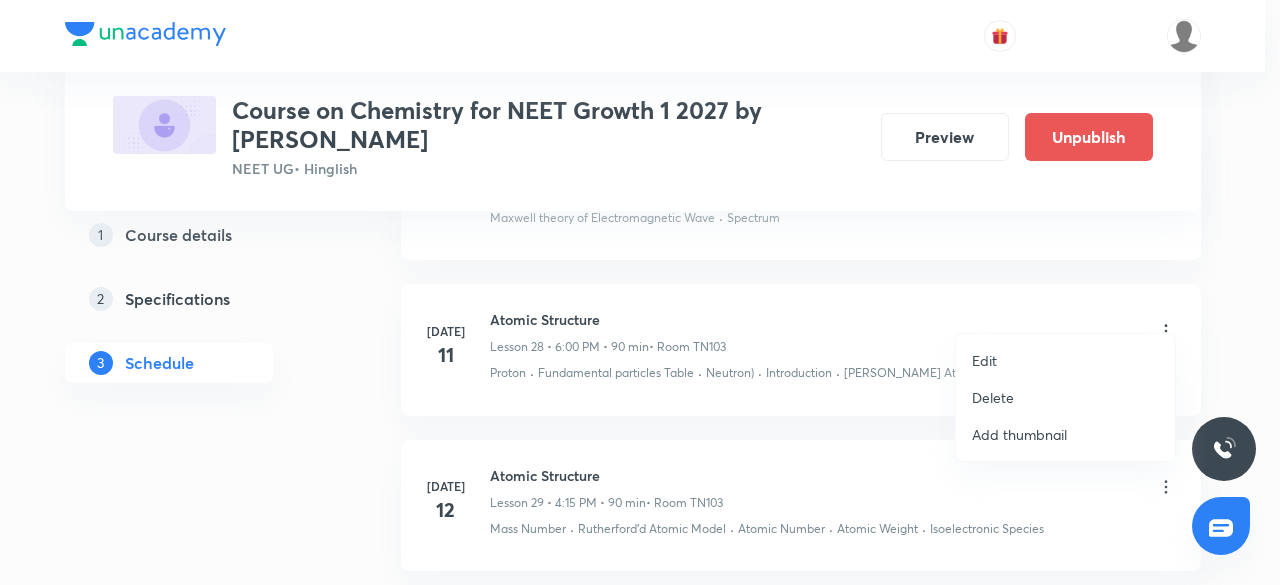 click on "Delete" at bounding box center [993, 397] 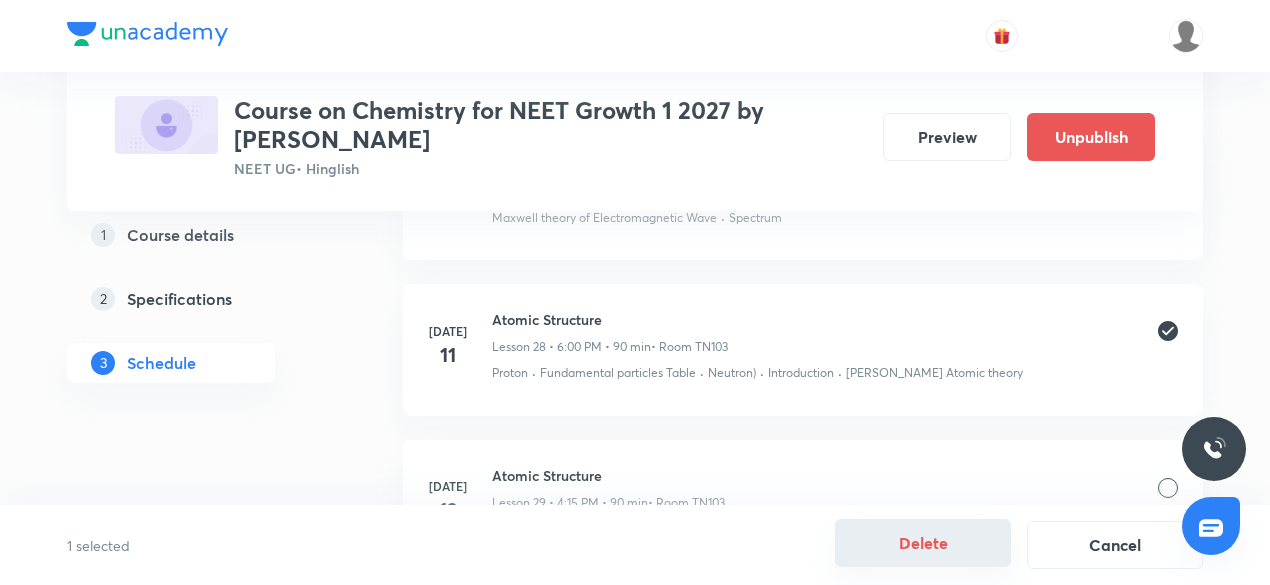 click on "Delete" at bounding box center [923, 543] 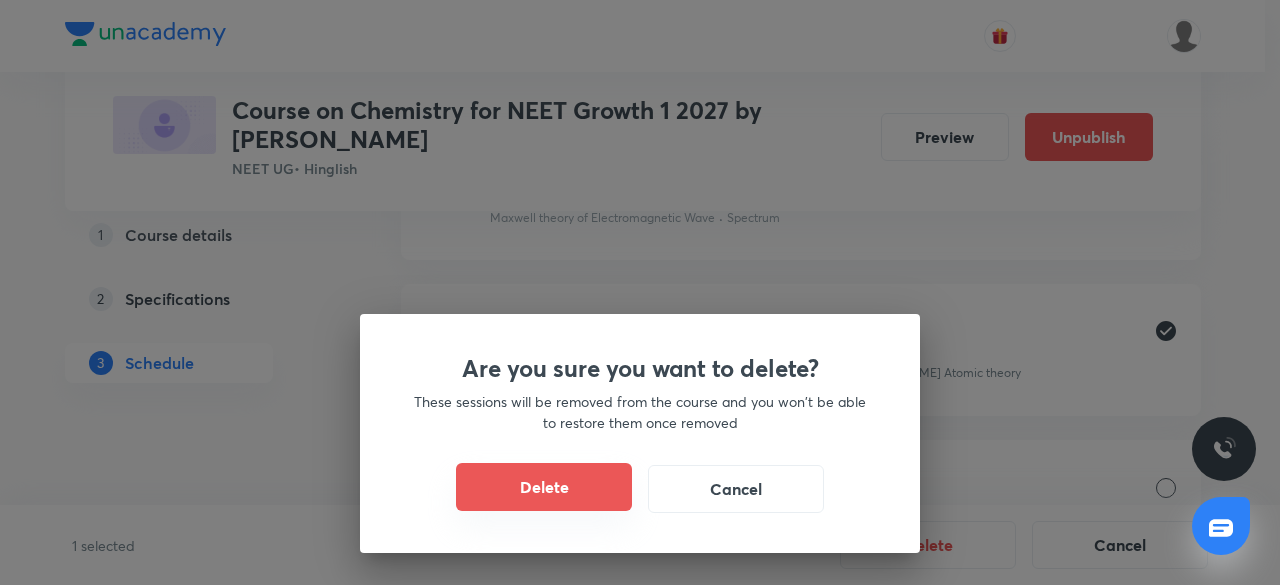 click on "Delete" at bounding box center [544, 487] 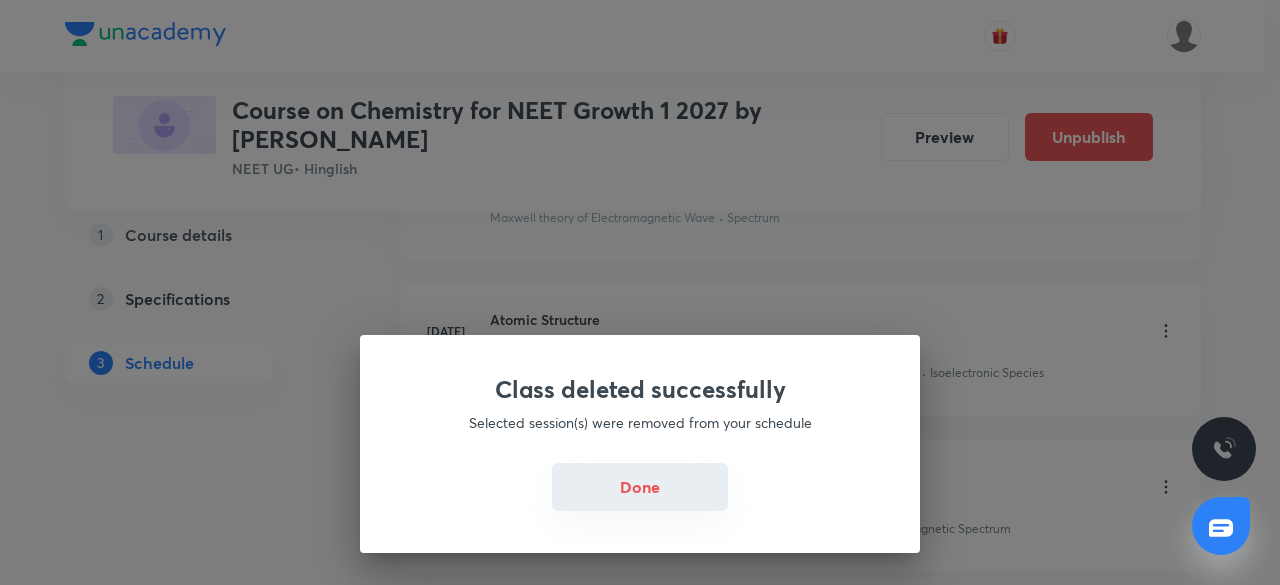 click on "Done" at bounding box center (640, 487) 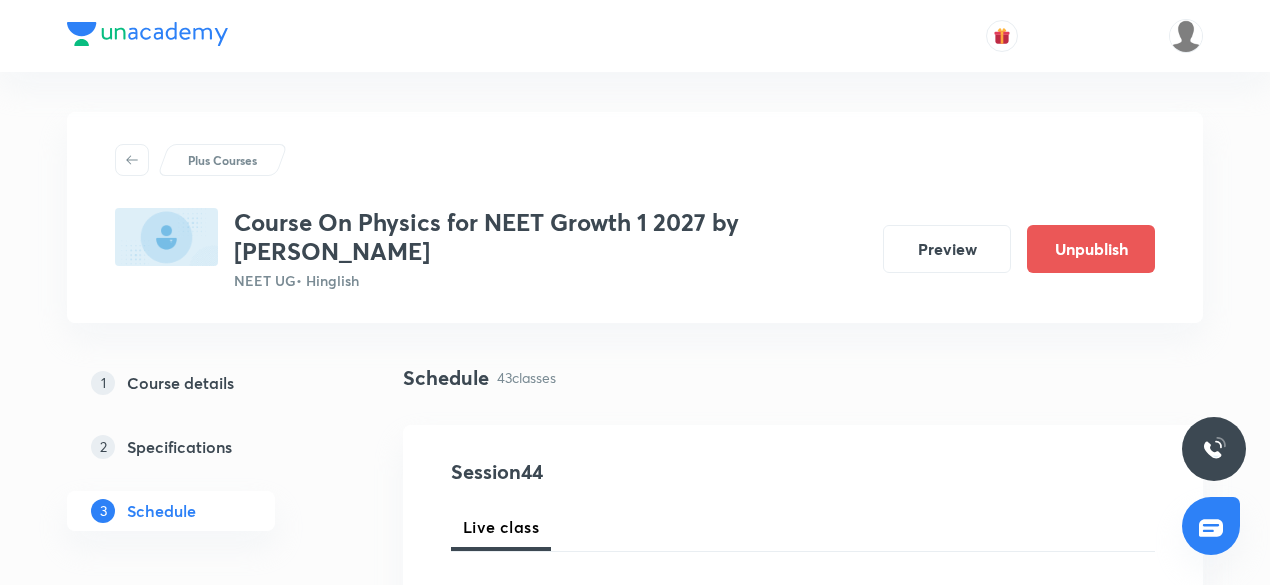 scroll, scrollTop: 135, scrollLeft: 0, axis: vertical 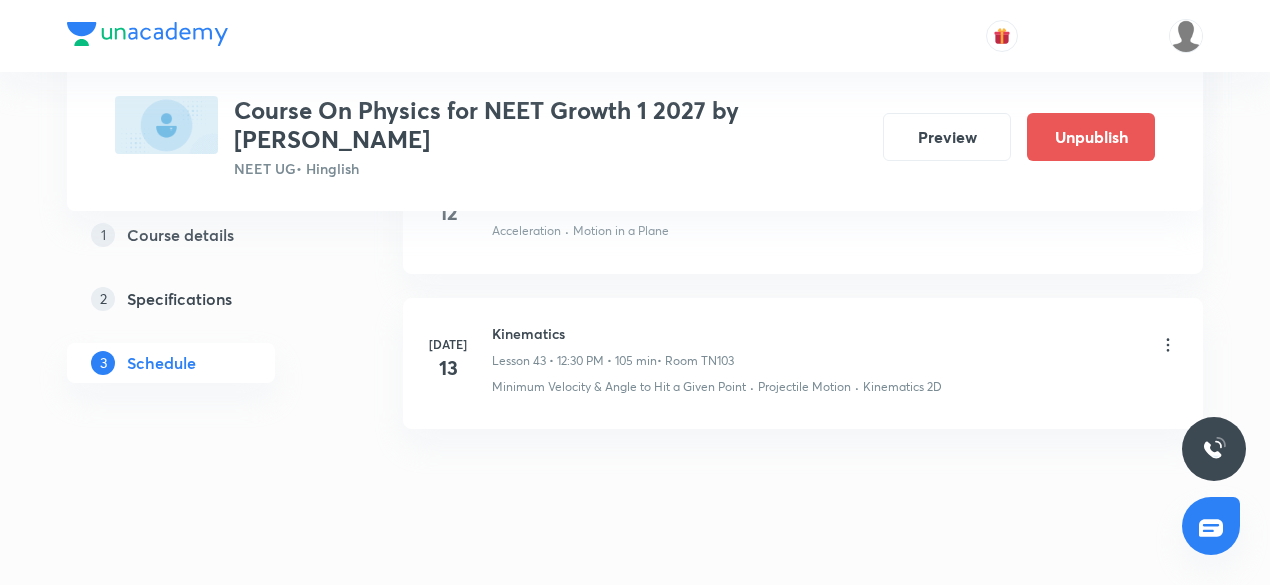 click on "Kinematics" at bounding box center (613, 333) 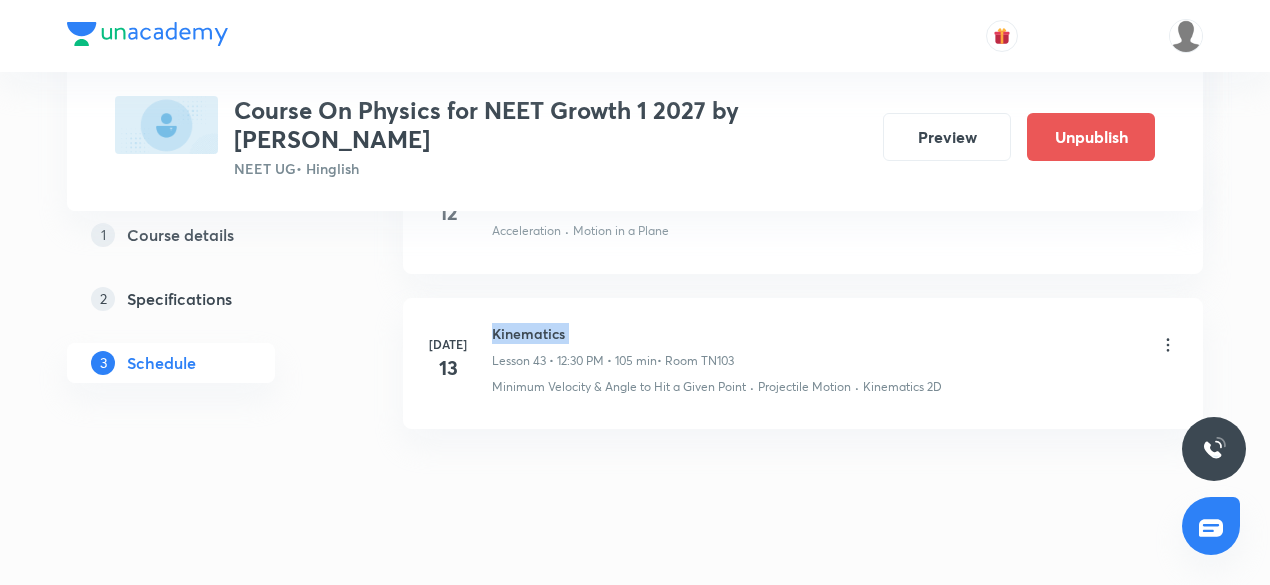 click on "Kinematics" at bounding box center (613, 333) 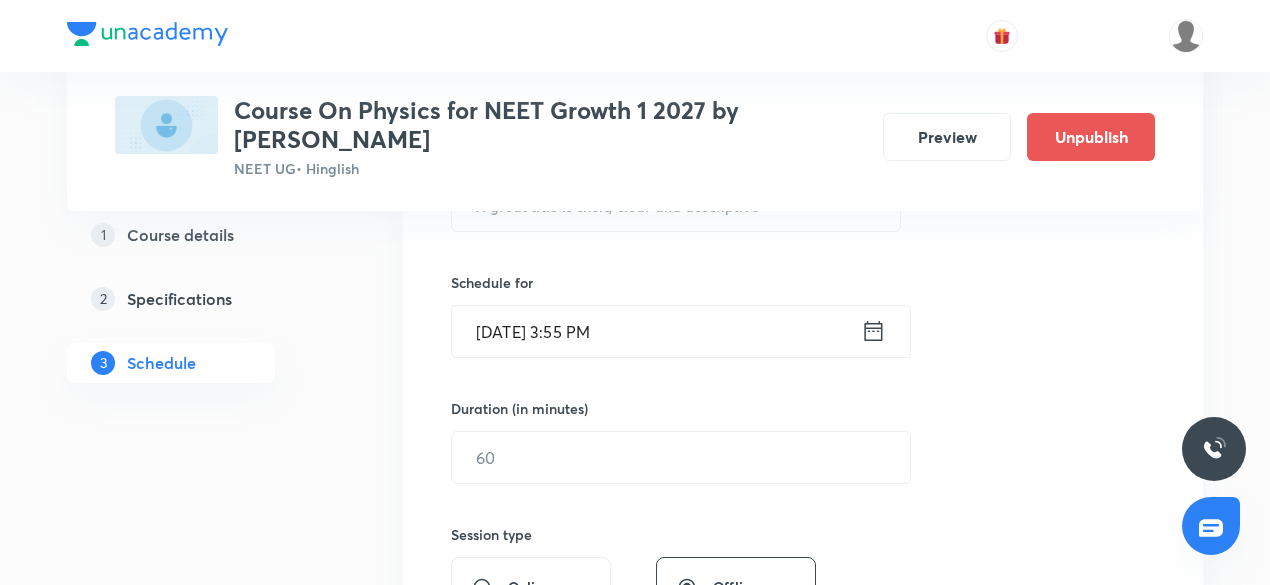 scroll, scrollTop: 459, scrollLeft: 0, axis: vertical 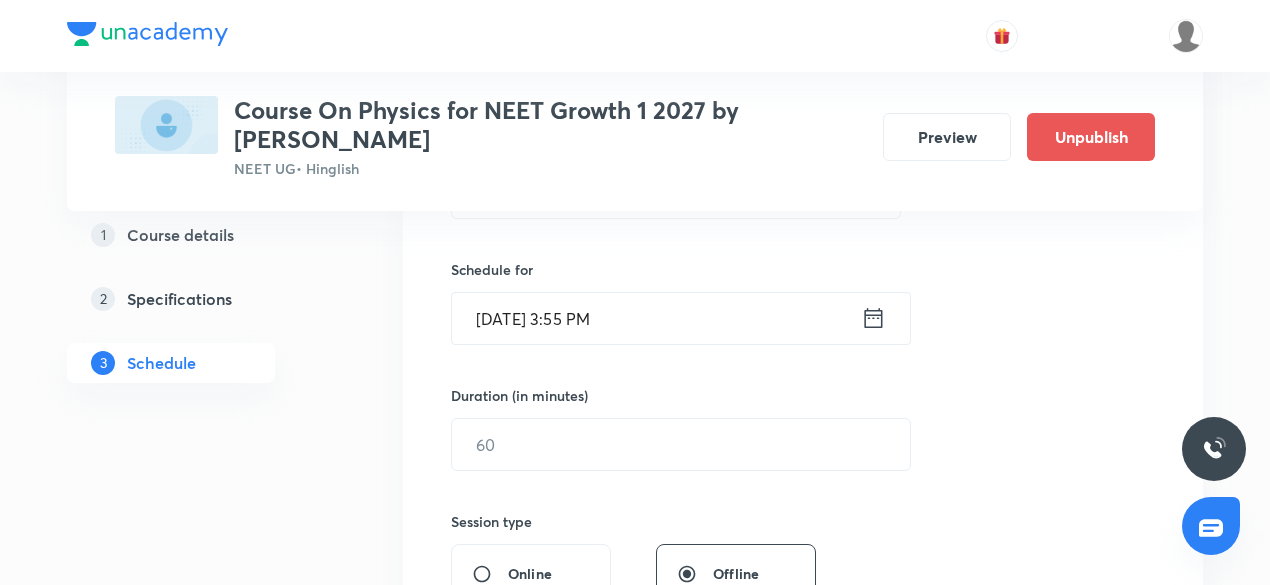 drag, startPoint x: 561, startPoint y: 305, endPoint x: 527, endPoint y: 256, distance: 59.64059 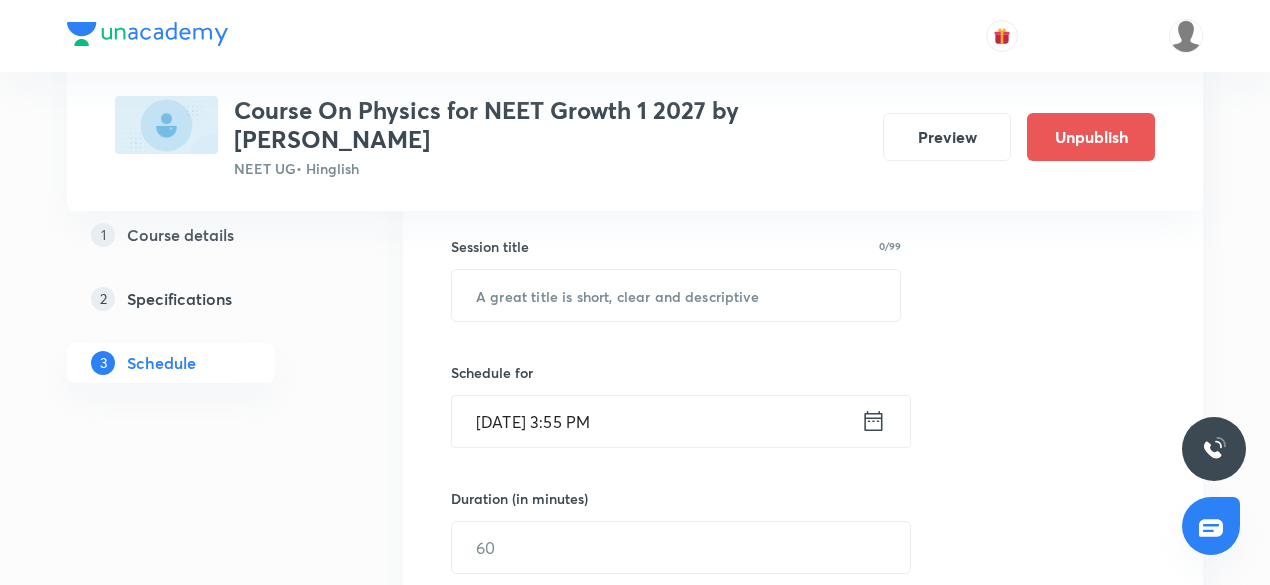 scroll, scrollTop: 355, scrollLeft: 0, axis: vertical 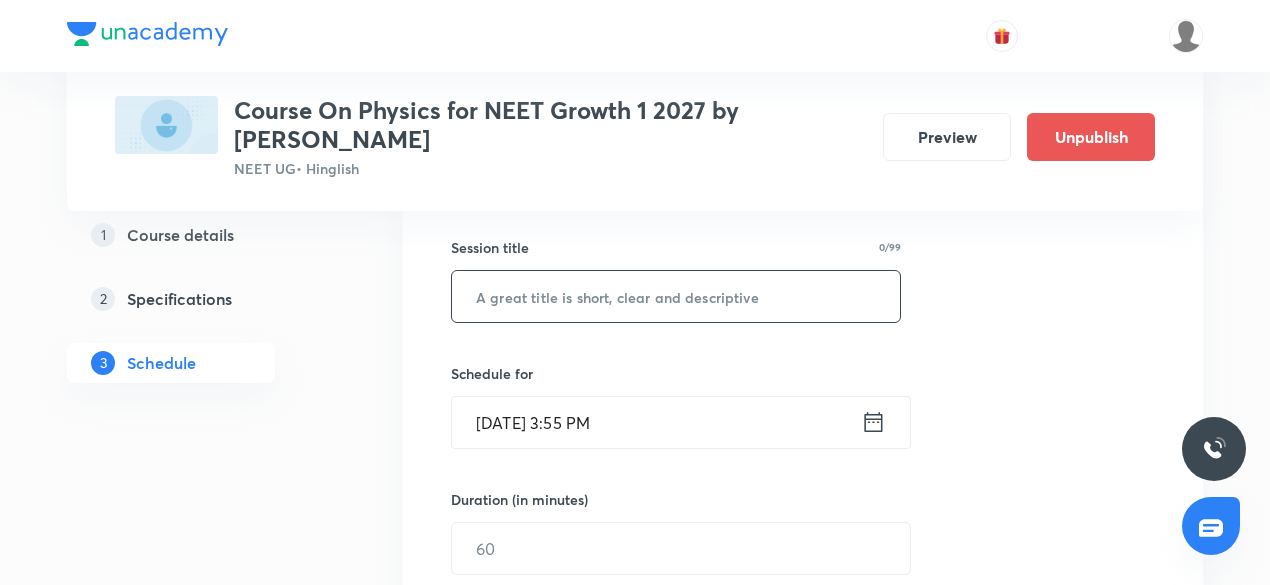 click at bounding box center [676, 296] 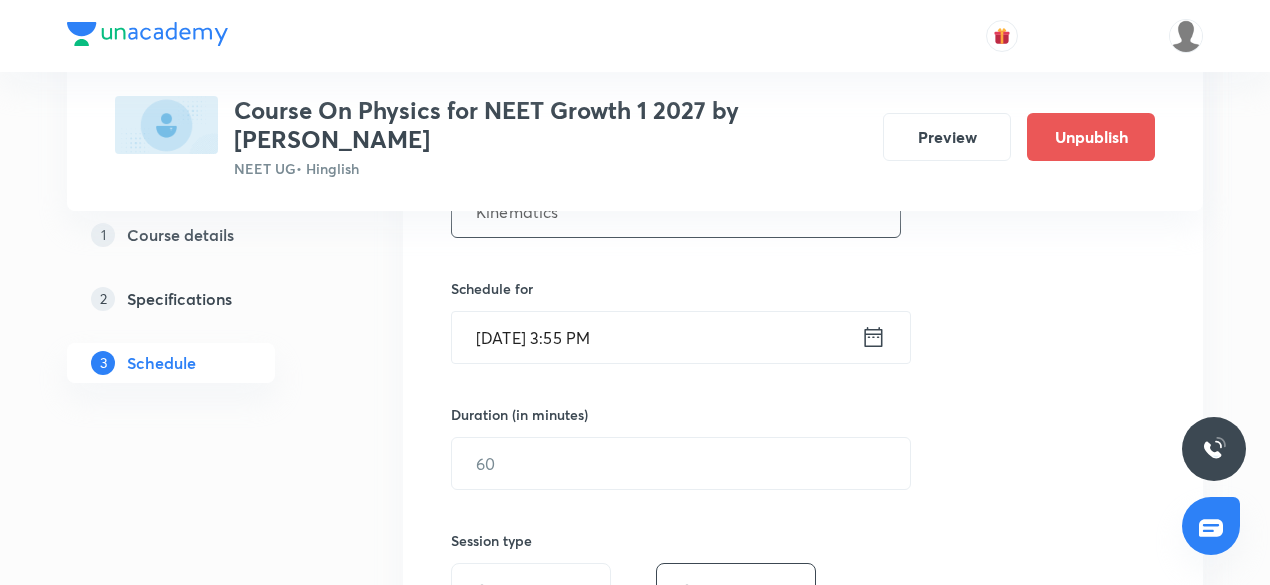 scroll, scrollTop: 441, scrollLeft: 0, axis: vertical 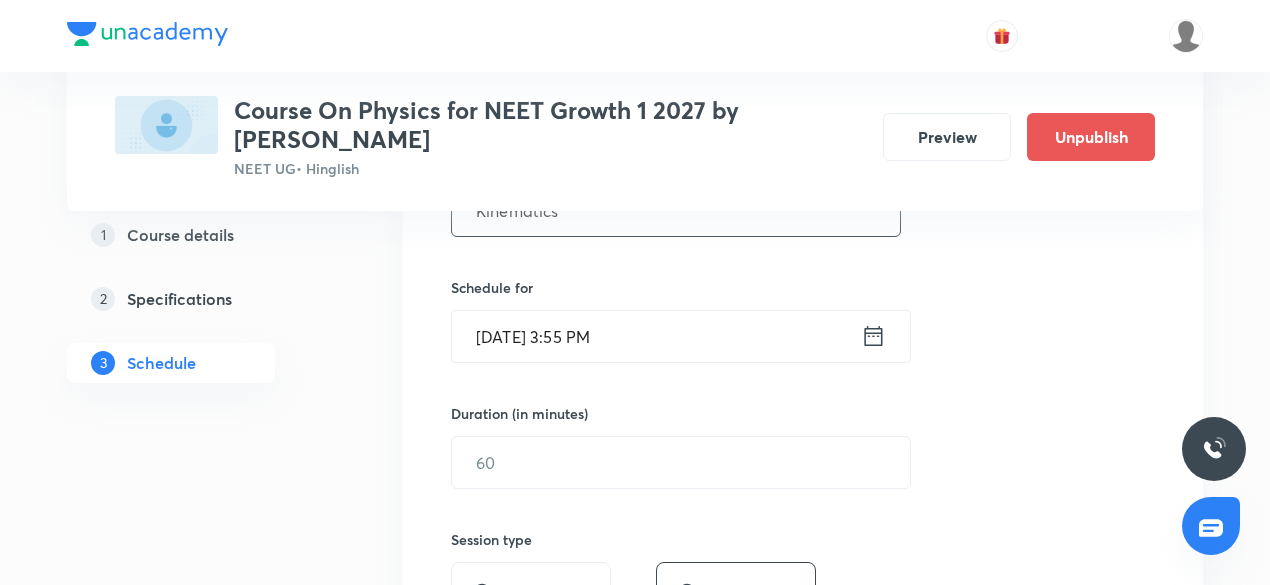 type on "Kinematics" 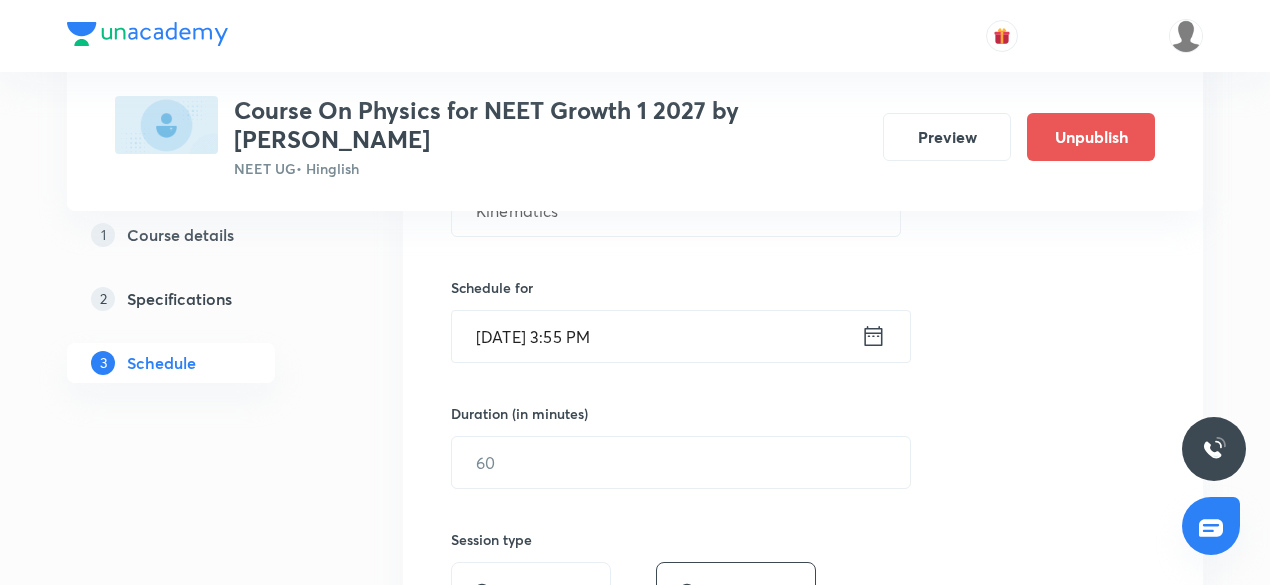 click 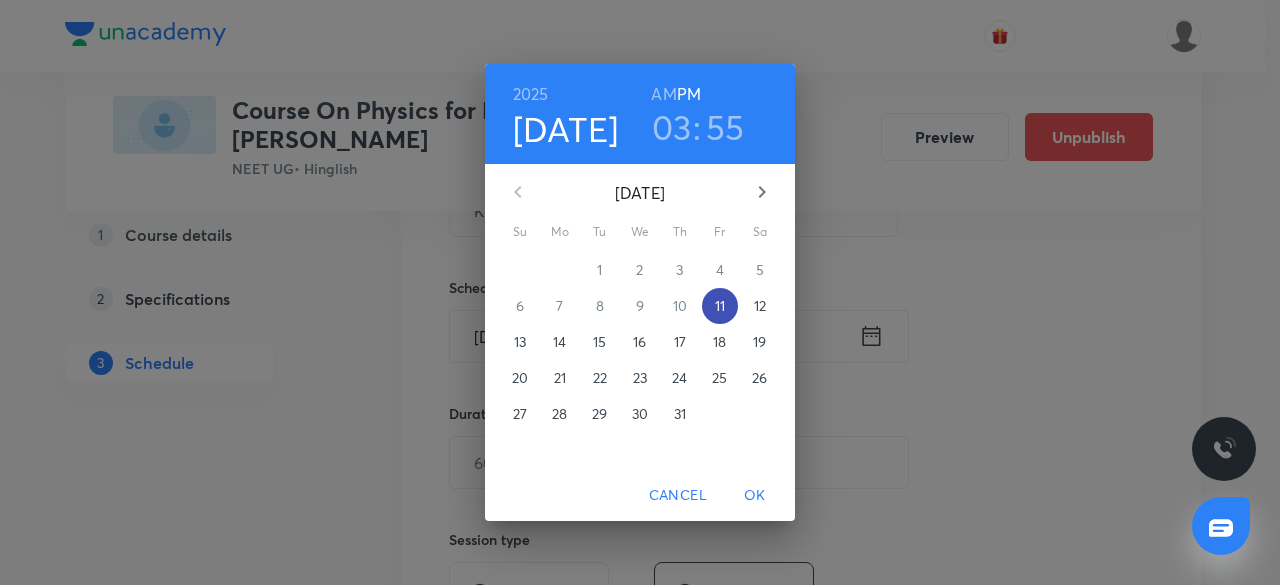 click on "11" at bounding box center (720, 306) 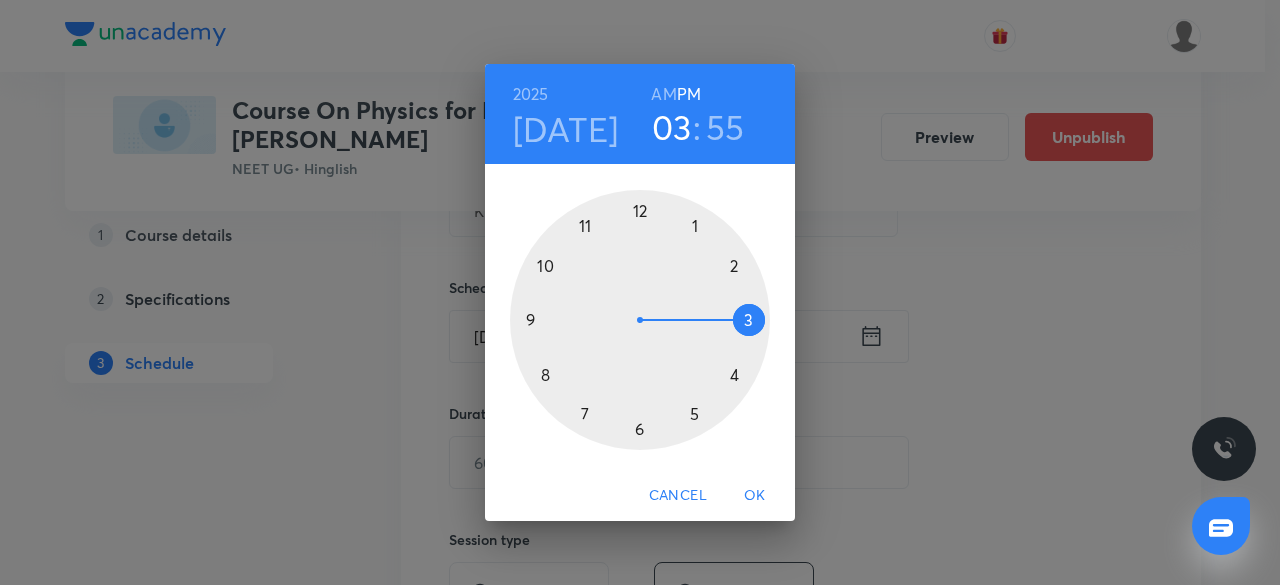 click at bounding box center [640, 320] 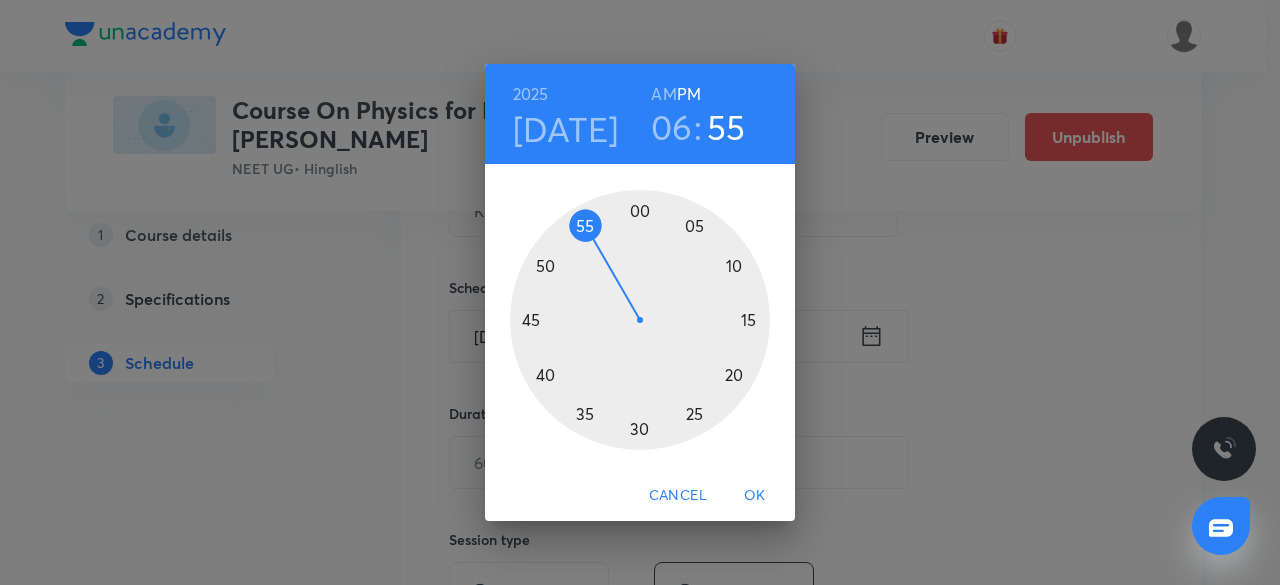 click at bounding box center (640, 320) 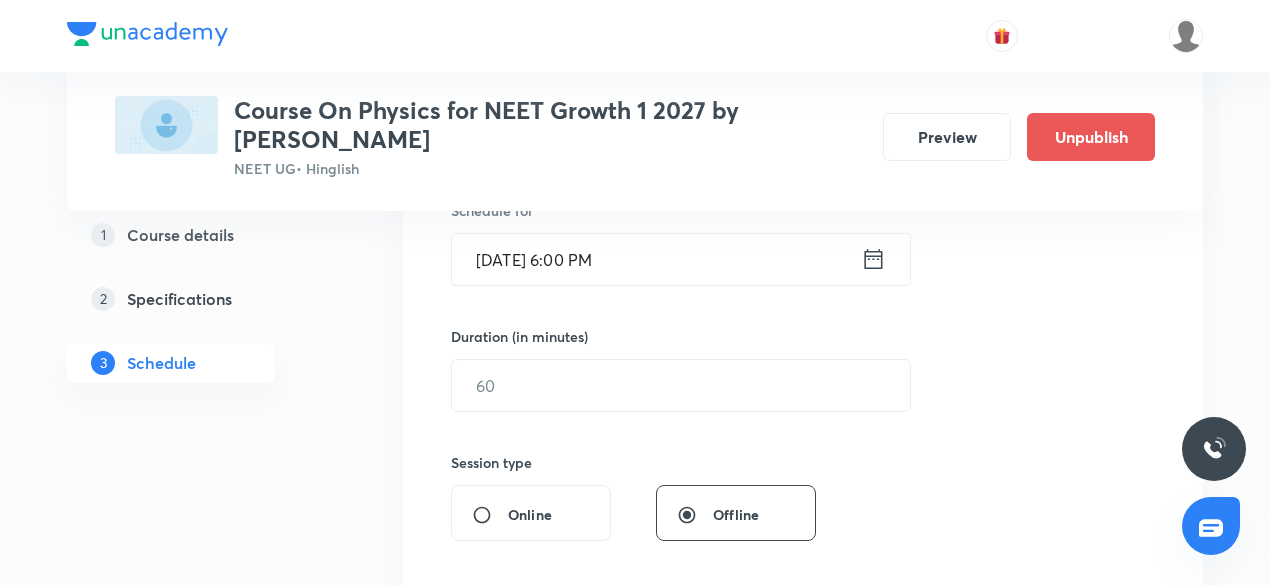 scroll, scrollTop: 519, scrollLeft: 0, axis: vertical 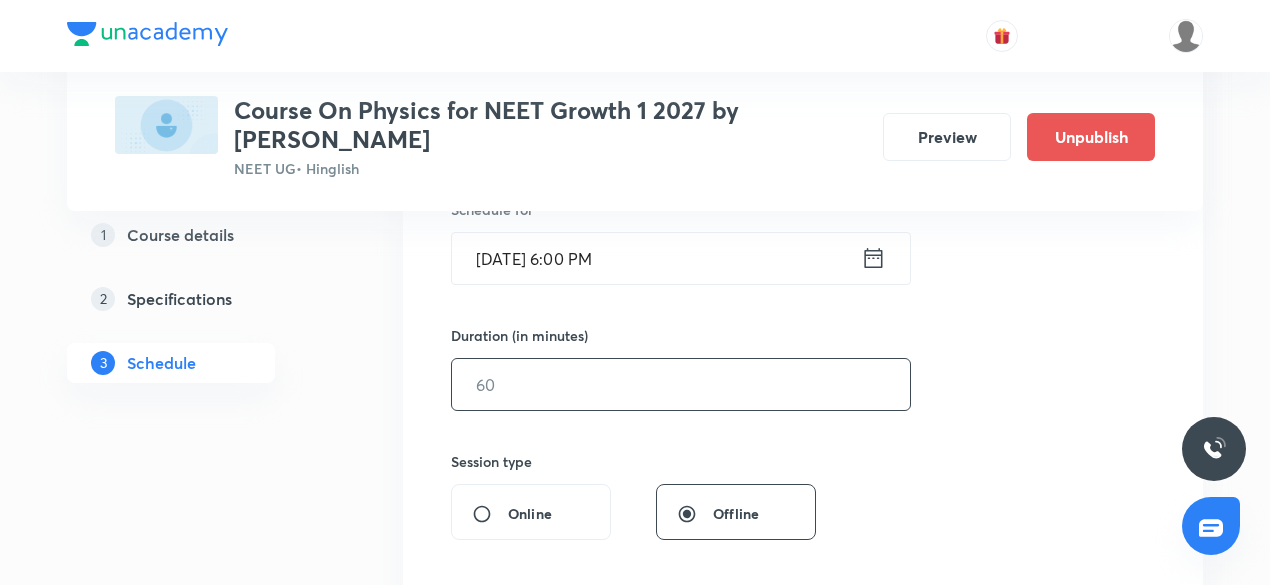 click at bounding box center [681, 384] 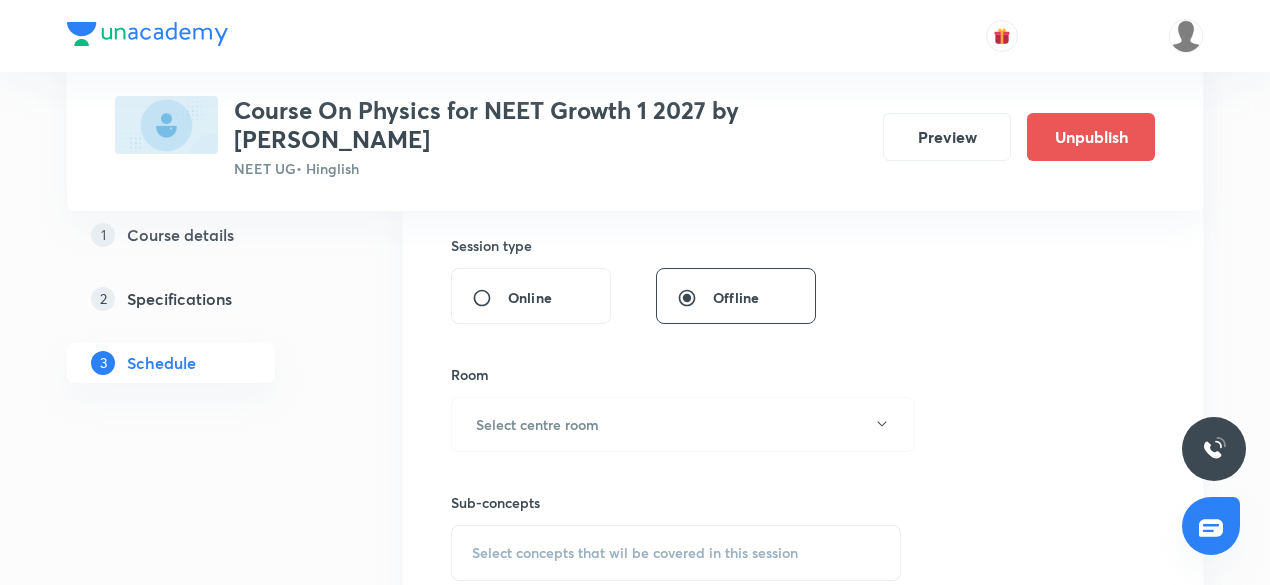 scroll, scrollTop: 736, scrollLeft: 0, axis: vertical 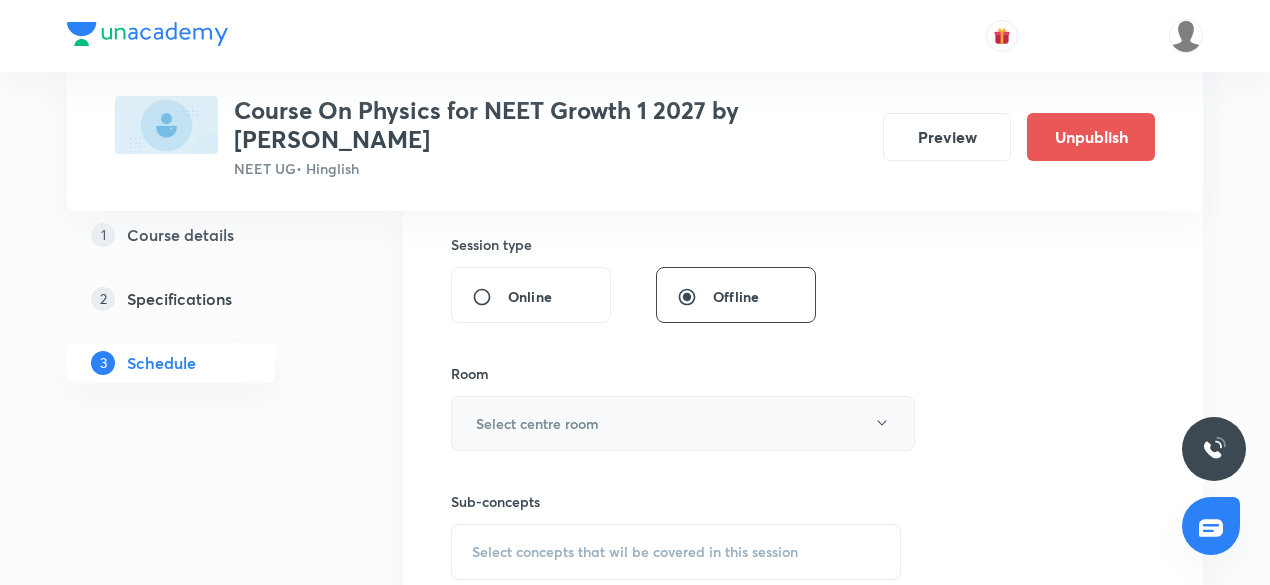 type on "90" 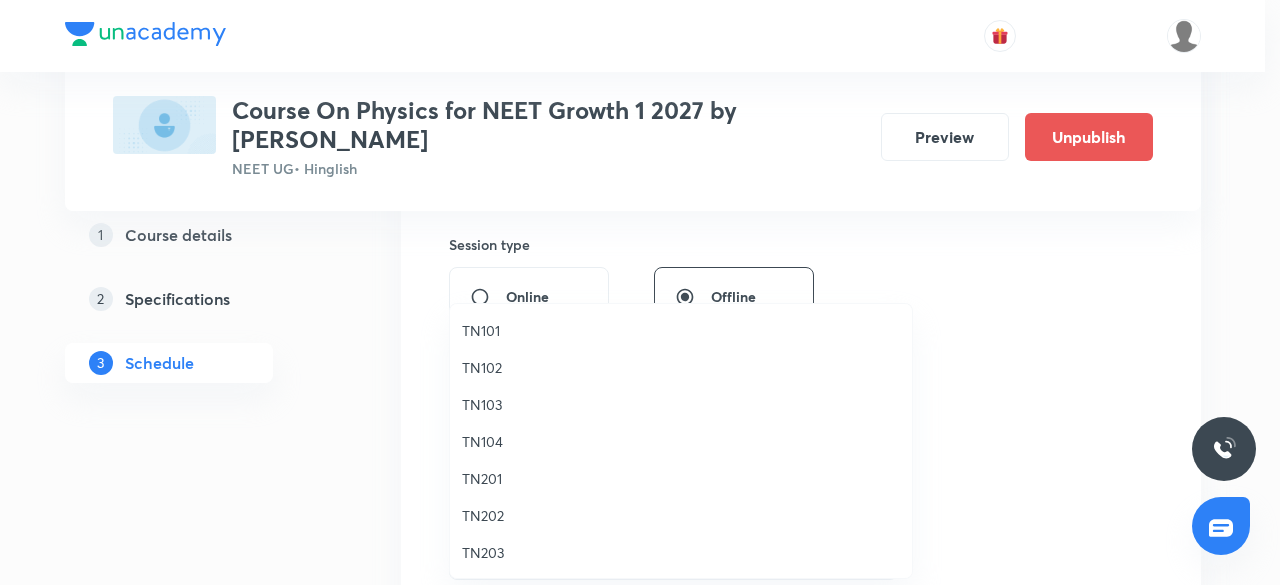 click on "TN103" at bounding box center (681, 404) 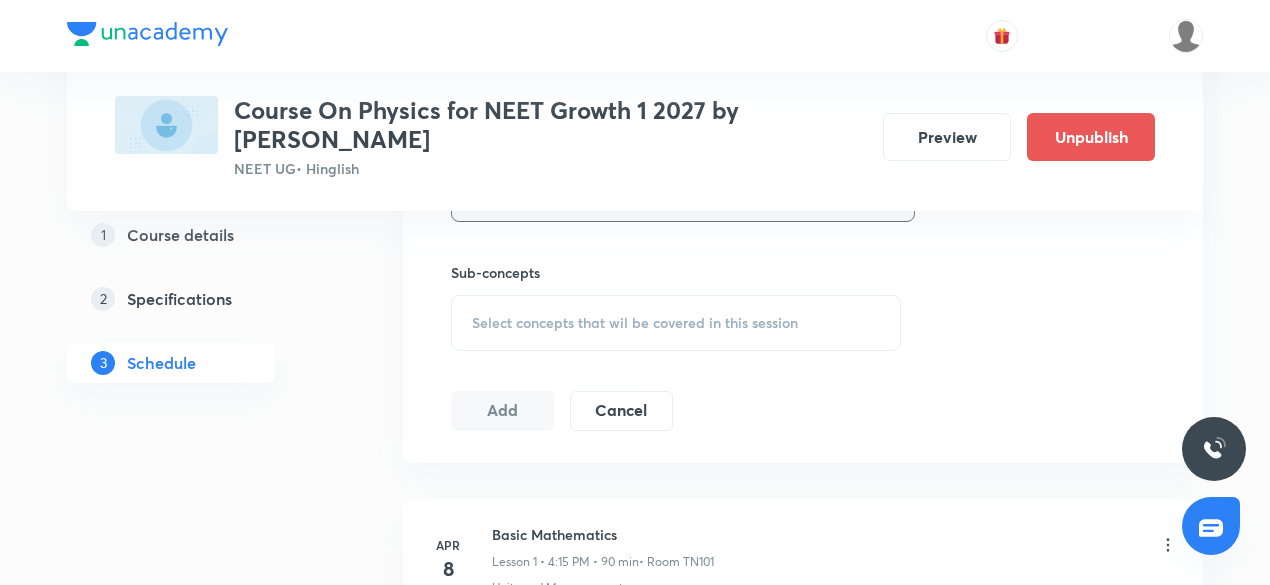 scroll, scrollTop: 980, scrollLeft: 0, axis: vertical 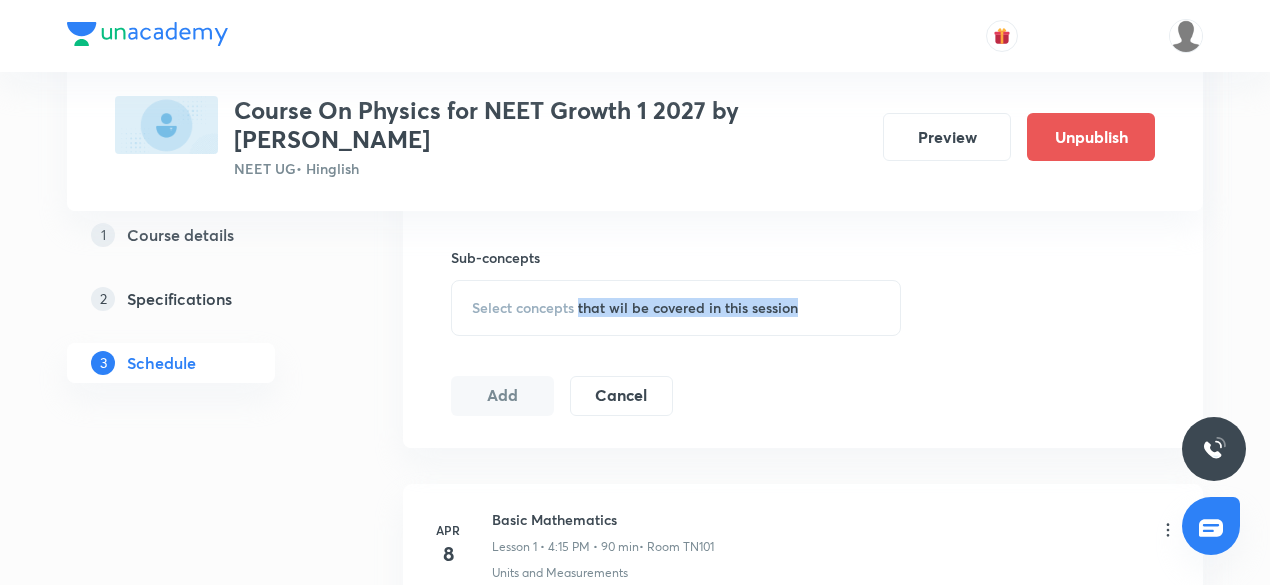 drag, startPoint x: 580, startPoint y: 305, endPoint x: 892, endPoint y: 354, distance: 315.8243 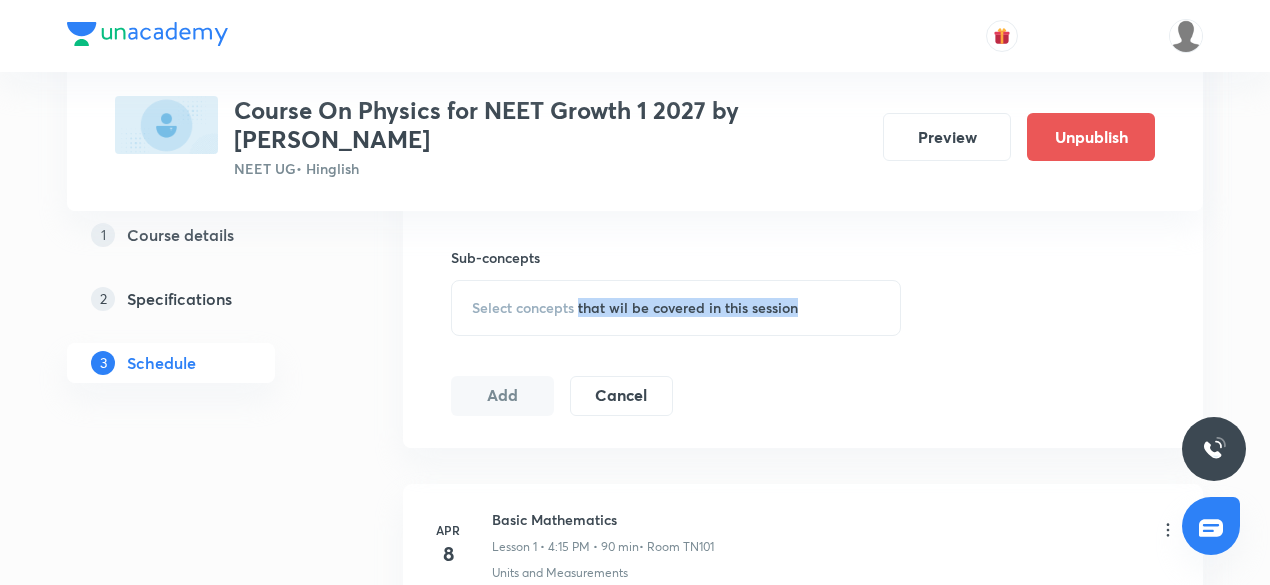click on "Select concepts that wil be covered in this session" at bounding box center (676, 308) 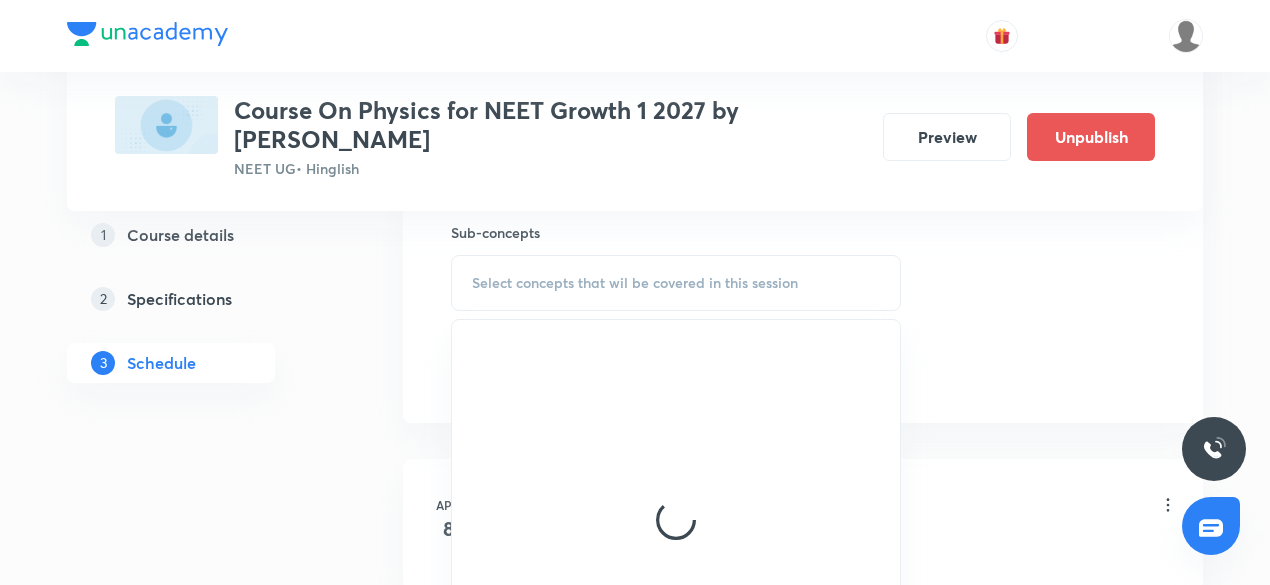 scroll, scrollTop: 1006, scrollLeft: 0, axis: vertical 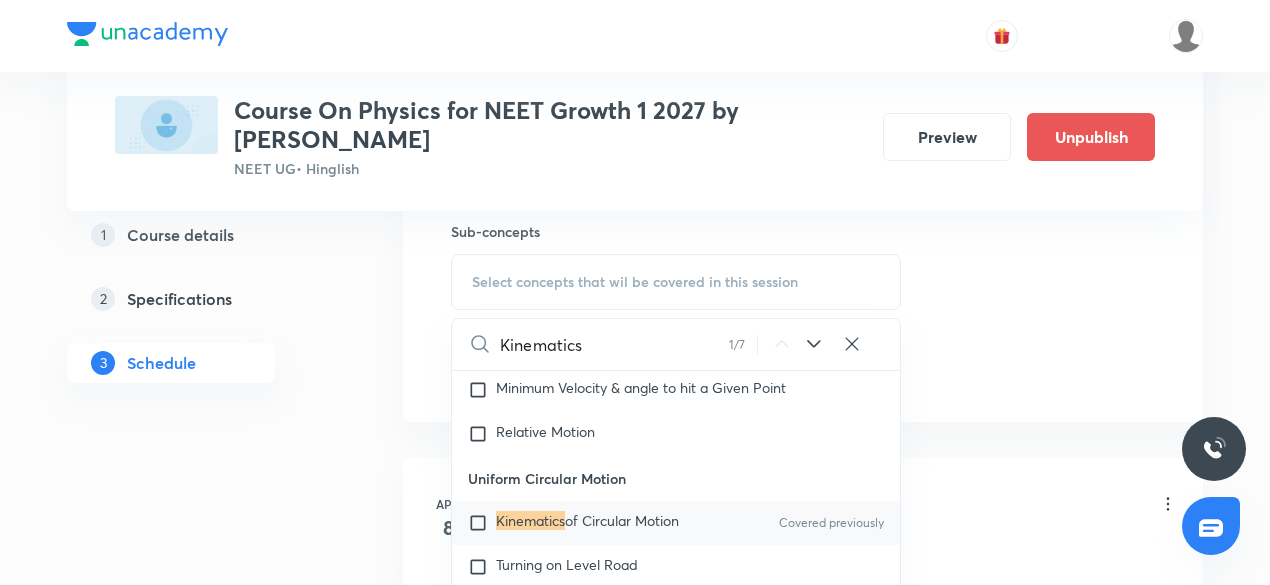 type on "Kinematics" 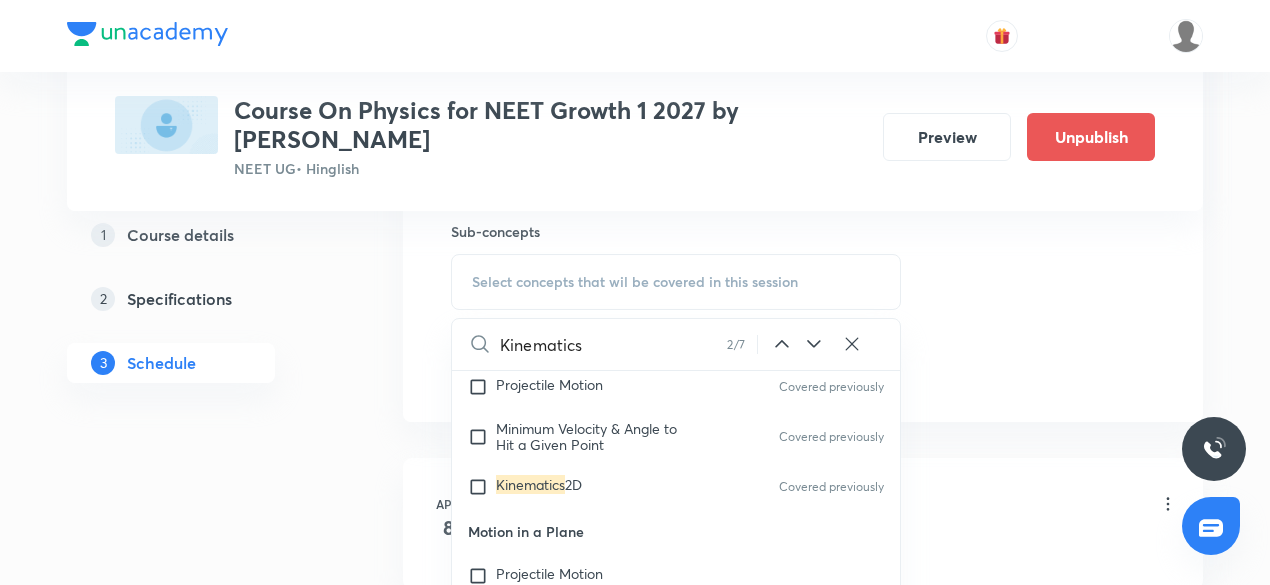 scroll, scrollTop: 10627, scrollLeft: 0, axis: vertical 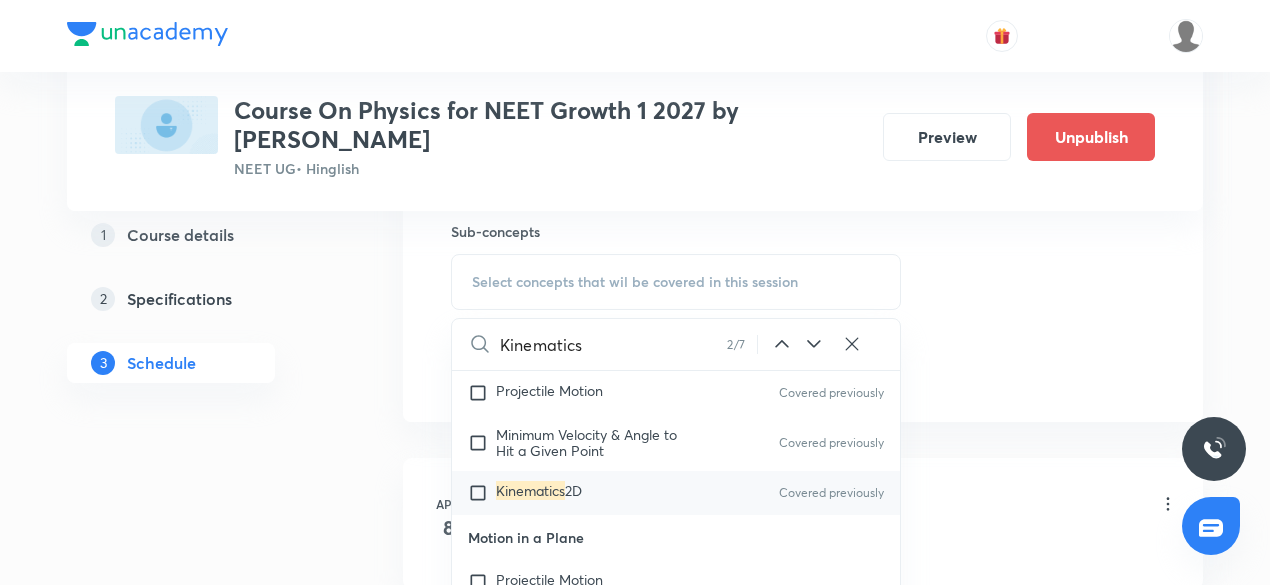 click on "Kinematics  2D Covered previously" at bounding box center [676, 493] 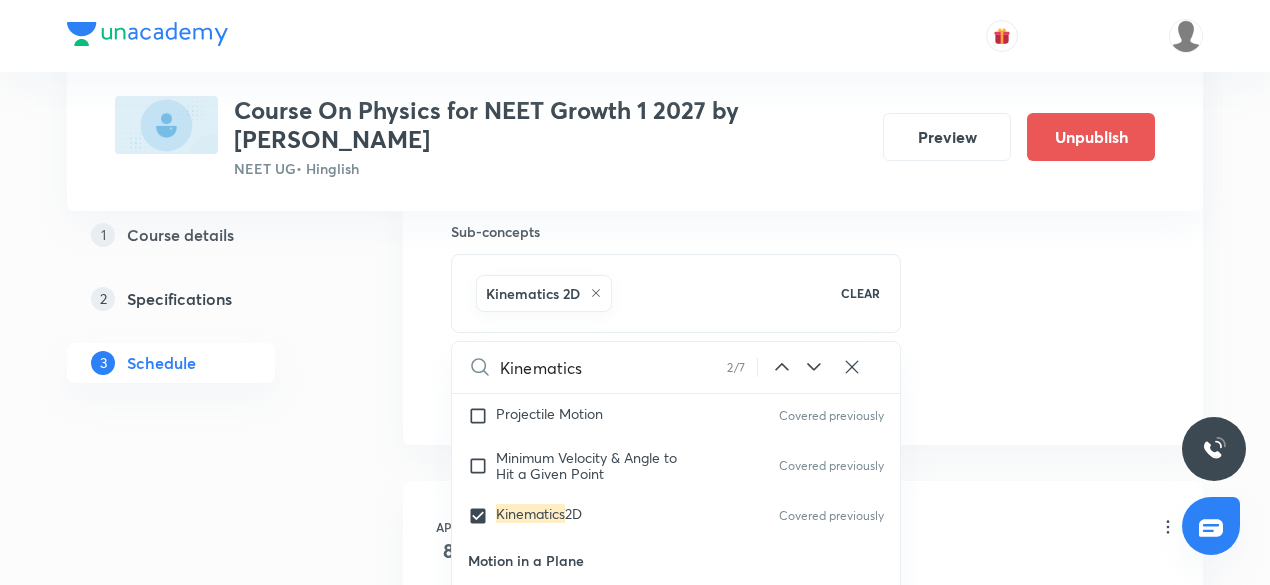 click on "Session  44 Live class Session title 10/99 Kinematics ​ Schedule for Jul 11, 2025, 6:00 PM ​ Duration (in minutes) 90 ​   Session type Online Offline Room TN103 Sub-concepts Kinematics 2D CLEAR Kinematics 2 / 7 ​ Units & Dimensions Physical quantity Covered previously Applications of Dimensional Analysis Covered previously Significant Figures Covered previously Units of Physical Quantities Covered previously System of Units Covered previously Dimensions of Some Mathematical Functions Covered previously Unit and Dimension Covered previously Product of Two Vectors Covered previously Subtraction of Vectors Covered previously Cross Product Covered previously Least Count Analysis Errors of Measurement Vernier Callipers Screw Gauge Zero Error Basic Mathematics Elementary Algebra Elementary Trigonometry Basic Coordinate Geometry Functions Differentiation Integral of a Function Use of Differentiation & Integration in One Dimensional Motion Derivatives of Equations of Motion by Calculus Covered previously  2D" at bounding box center [803, -68] 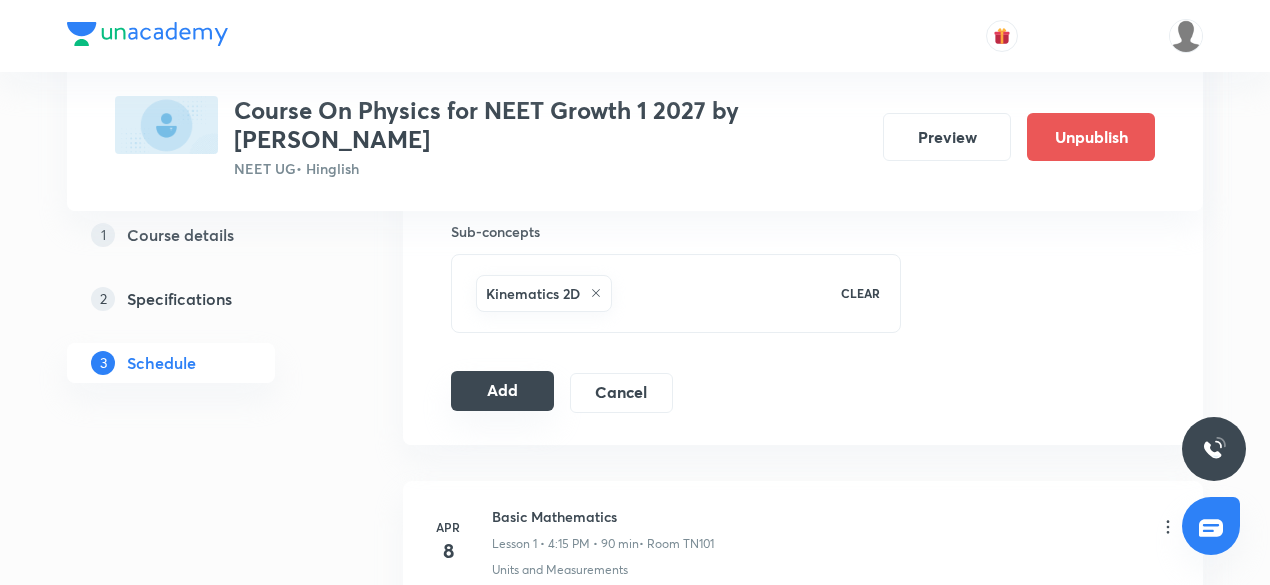 click on "Add" at bounding box center [502, 391] 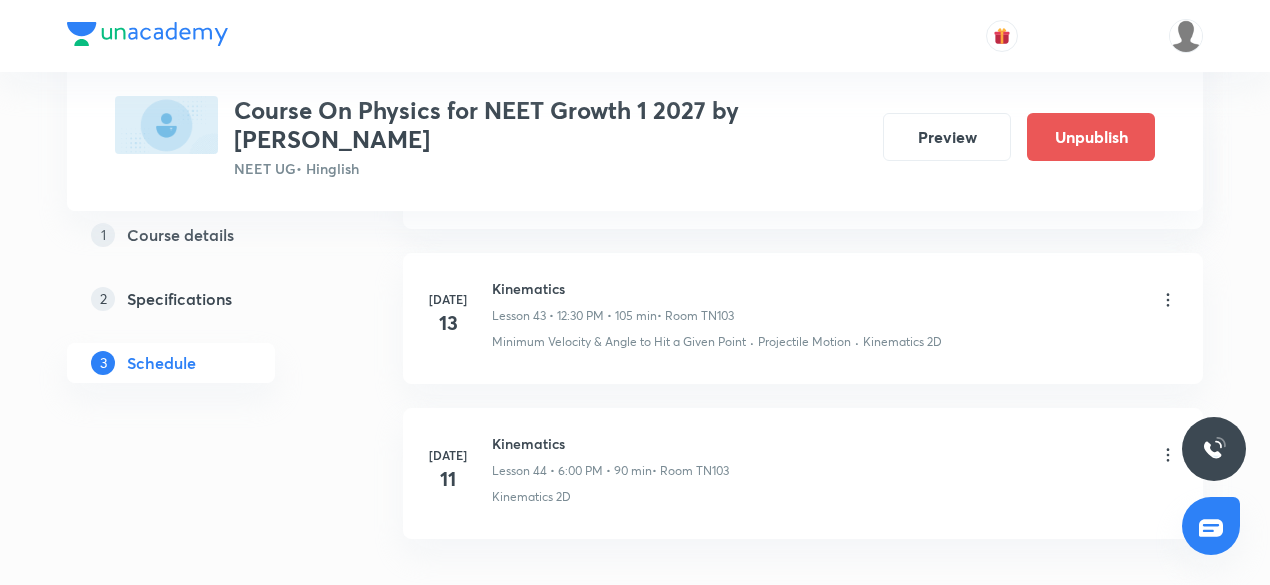 scroll, scrollTop: 6896, scrollLeft: 0, axis: vertical 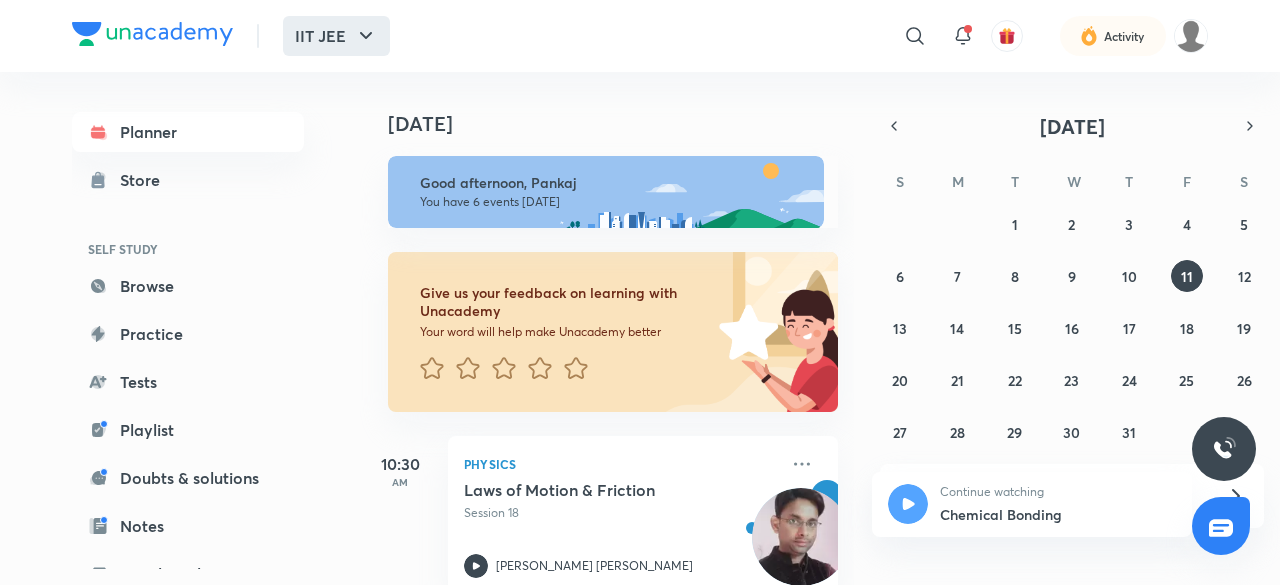 click 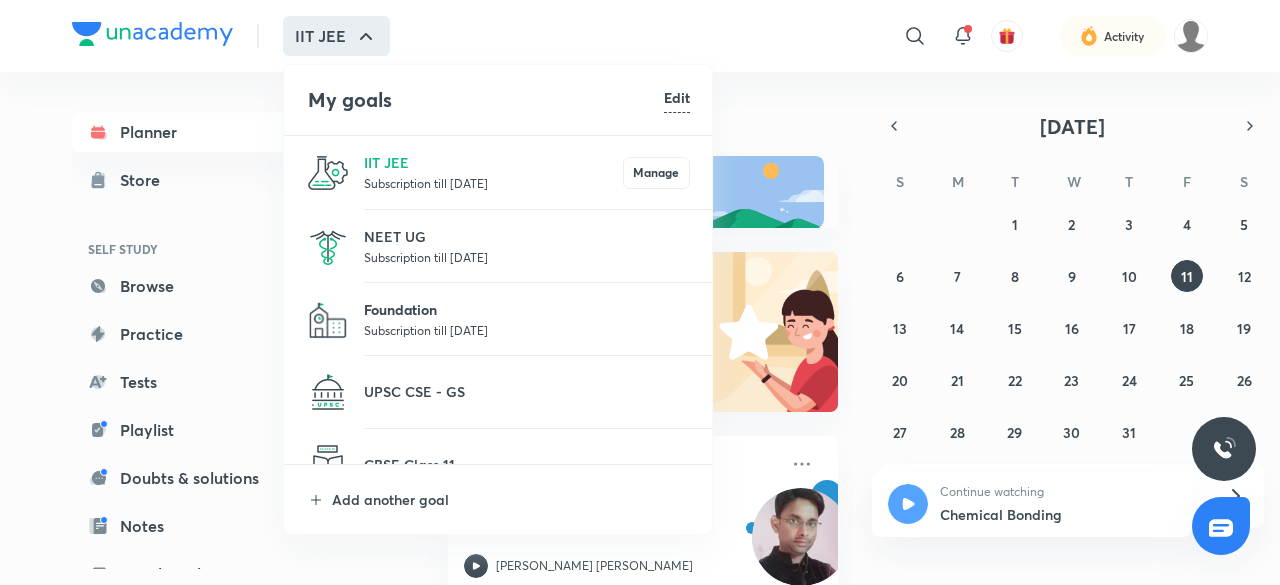 click on "Foundation" at bounding box center (527, 309) 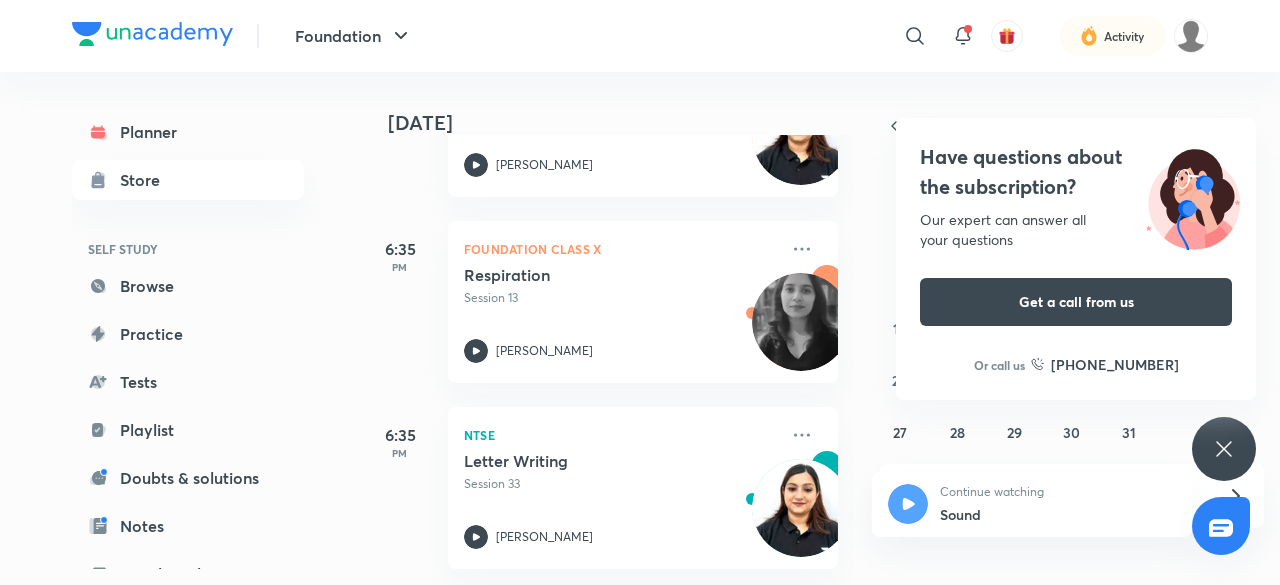 scroll, scrollTop: 974, scrollLeft: 0, axis: vertical 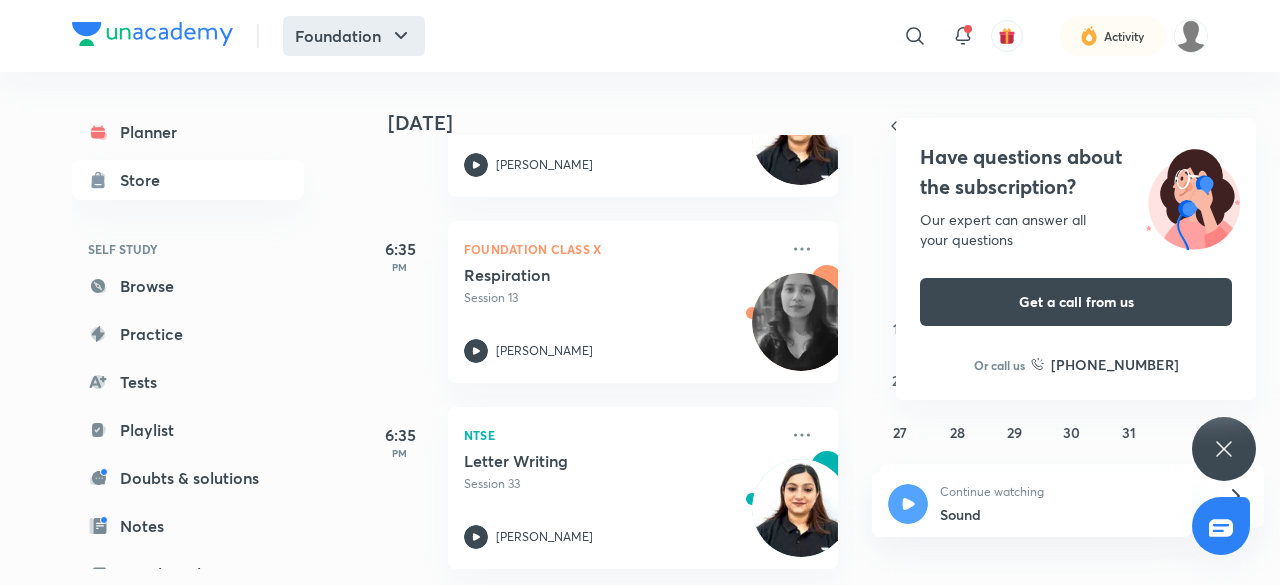 click 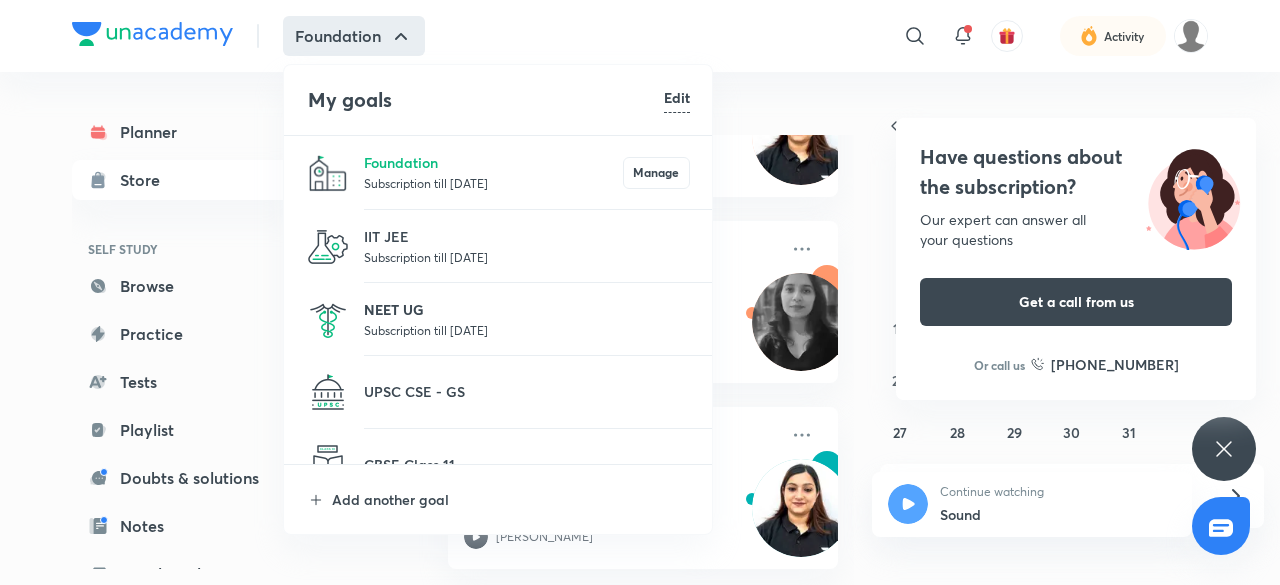 click on "NEET UG" at bounding box center (527, 309) 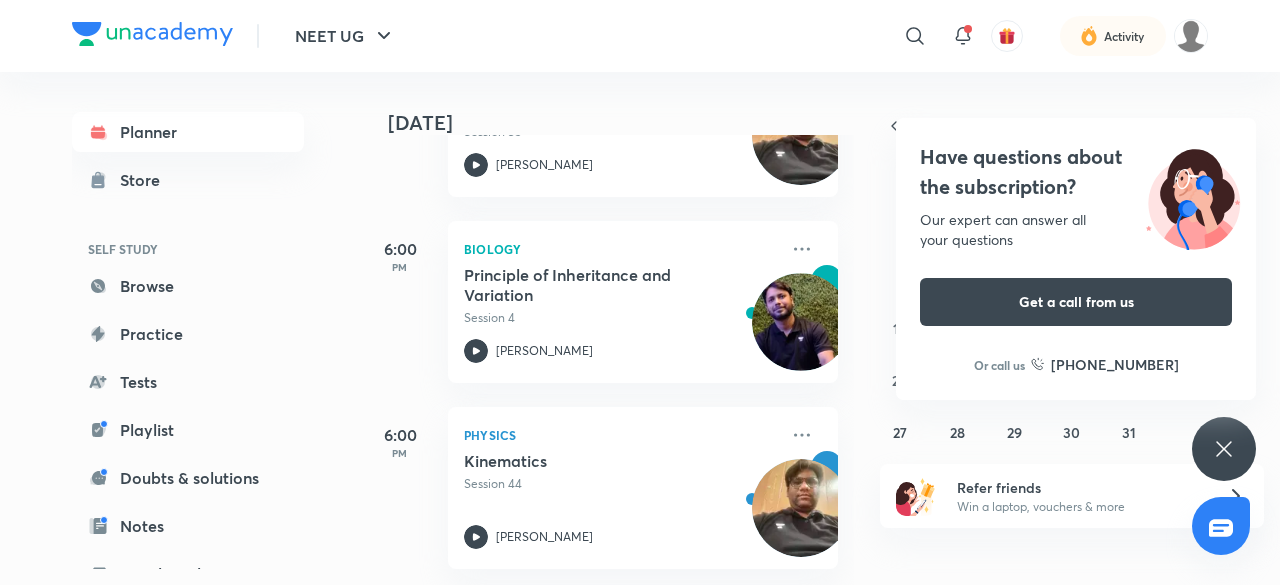 scroll, scrollTop: 974, scrollLeft: 0, axis: vertical 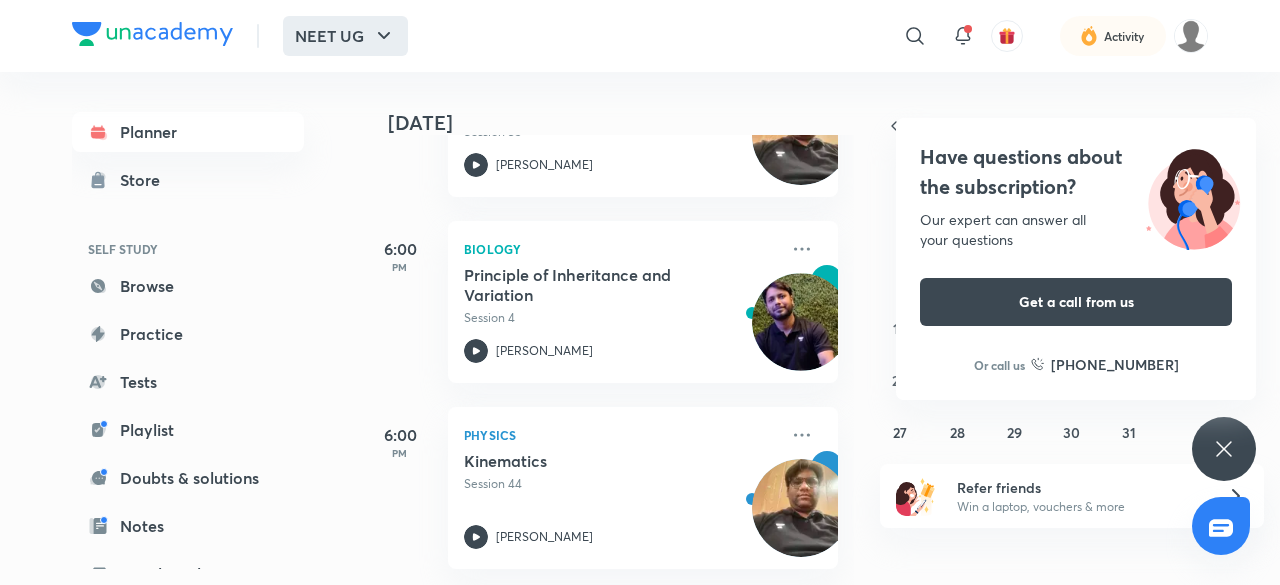 click on "NEET UG" at bounding box center (345, 36) 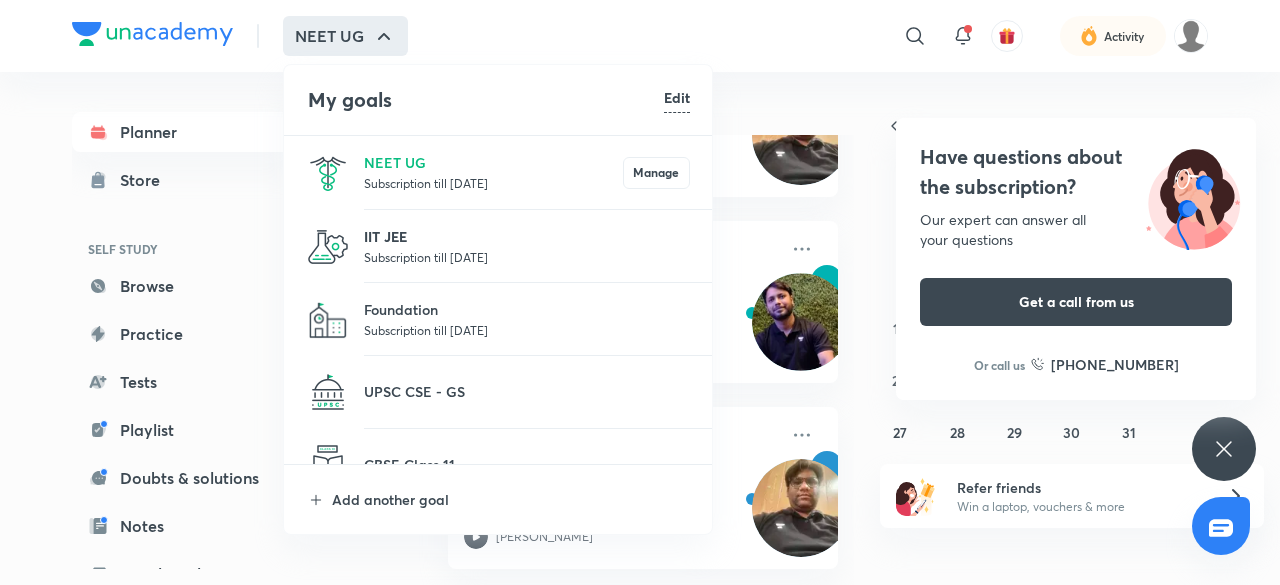 click on "IIT JEE" at bounding box center (527, 236) 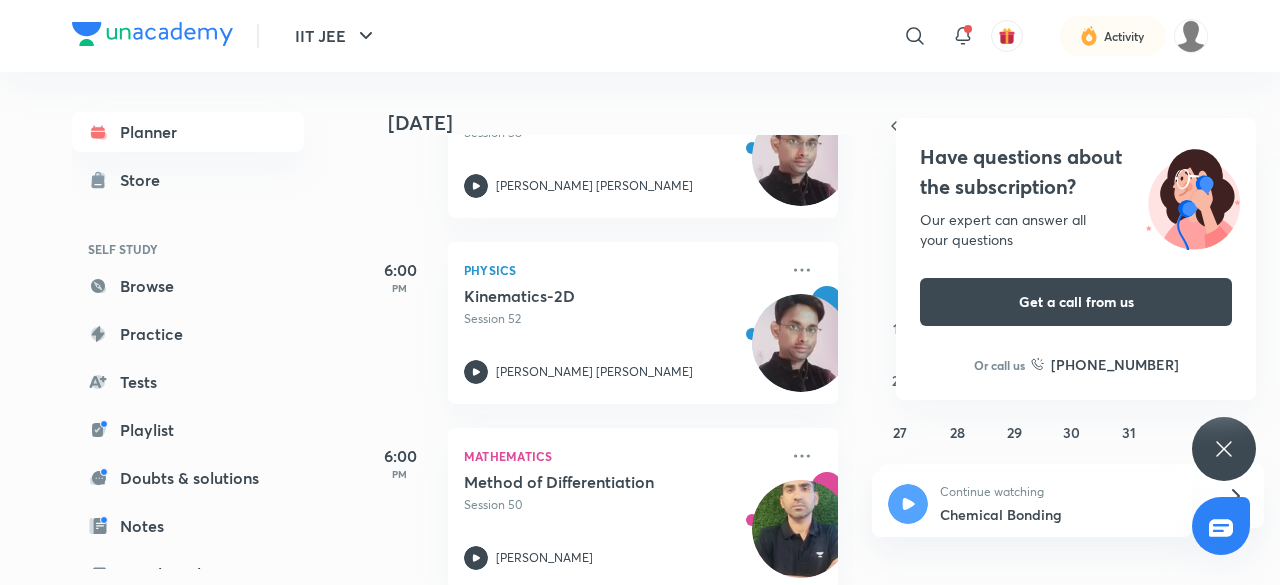 scroll, scrollTop: 974, scrollLeft: 0, axis: vertical 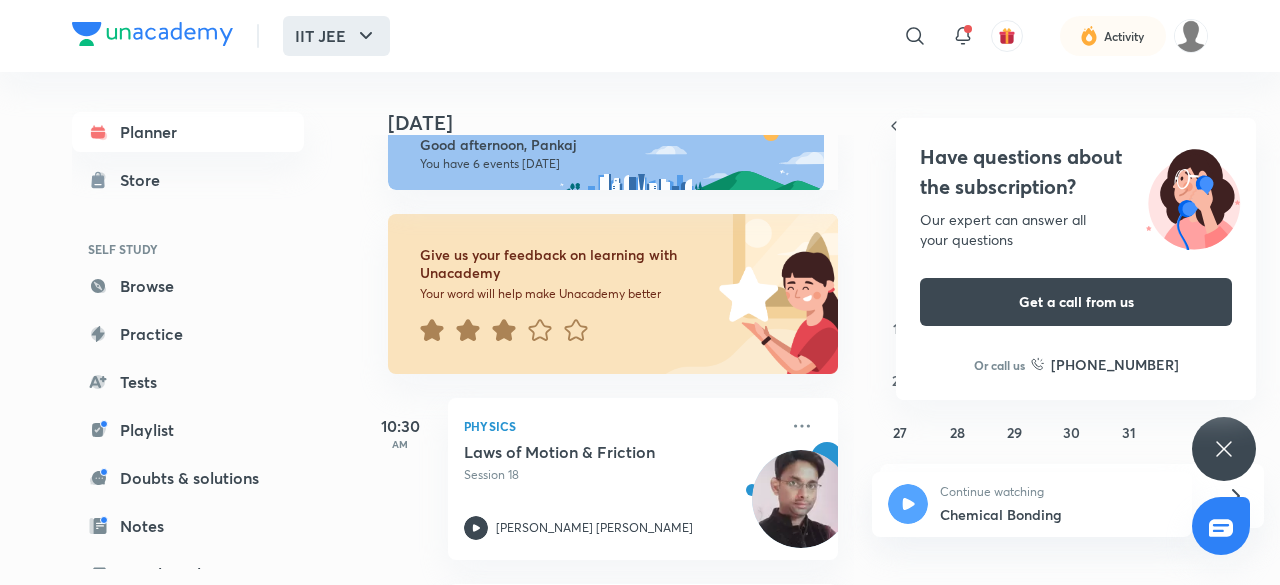 click 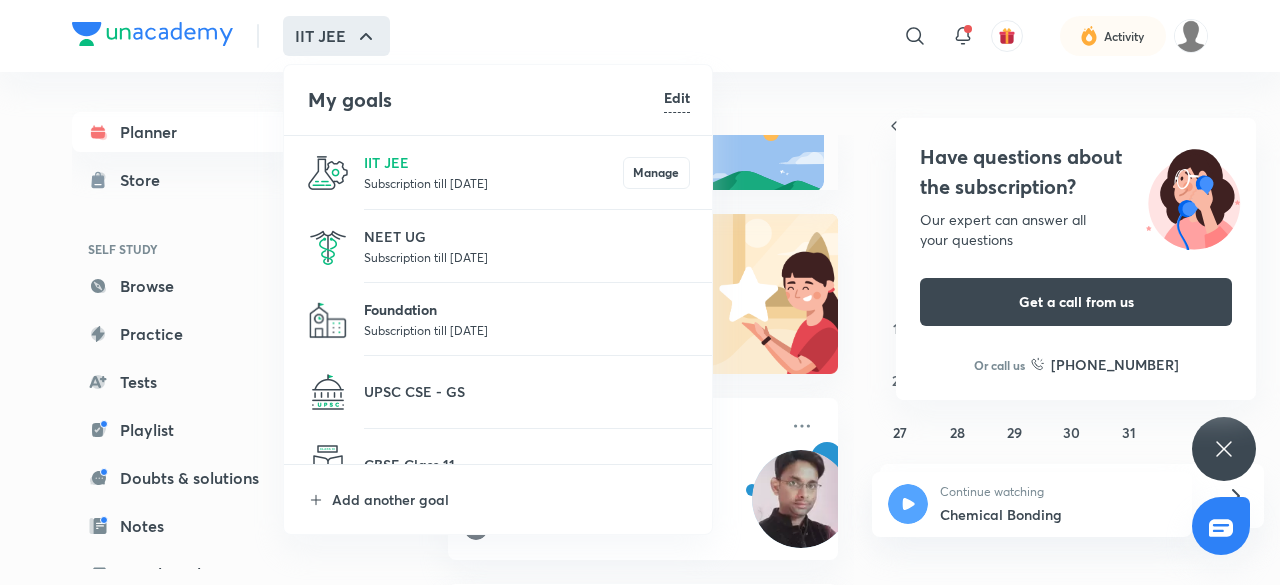 click on "Foundation" at bounding box center [527, 309] 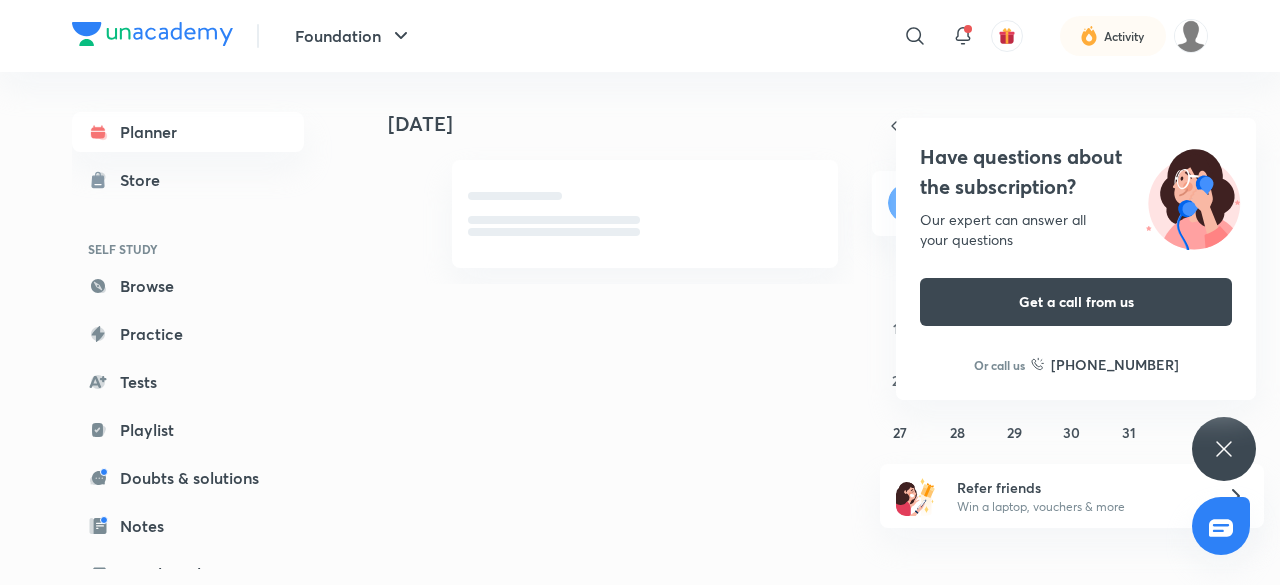 scroll, scrollTop: 0, scrollLeft: 0, axis: both 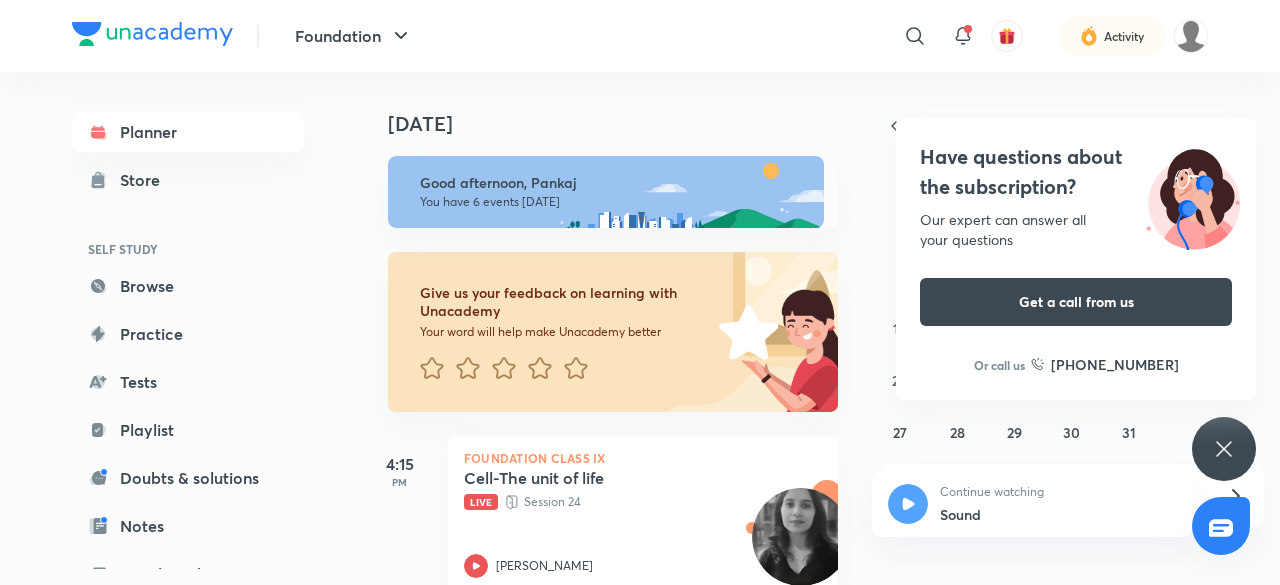 click on "Have questions about the subscription? Our expert can answer all your questions Get a call from us Or call us +91 8585858585" at bounding box center (1224, 449) 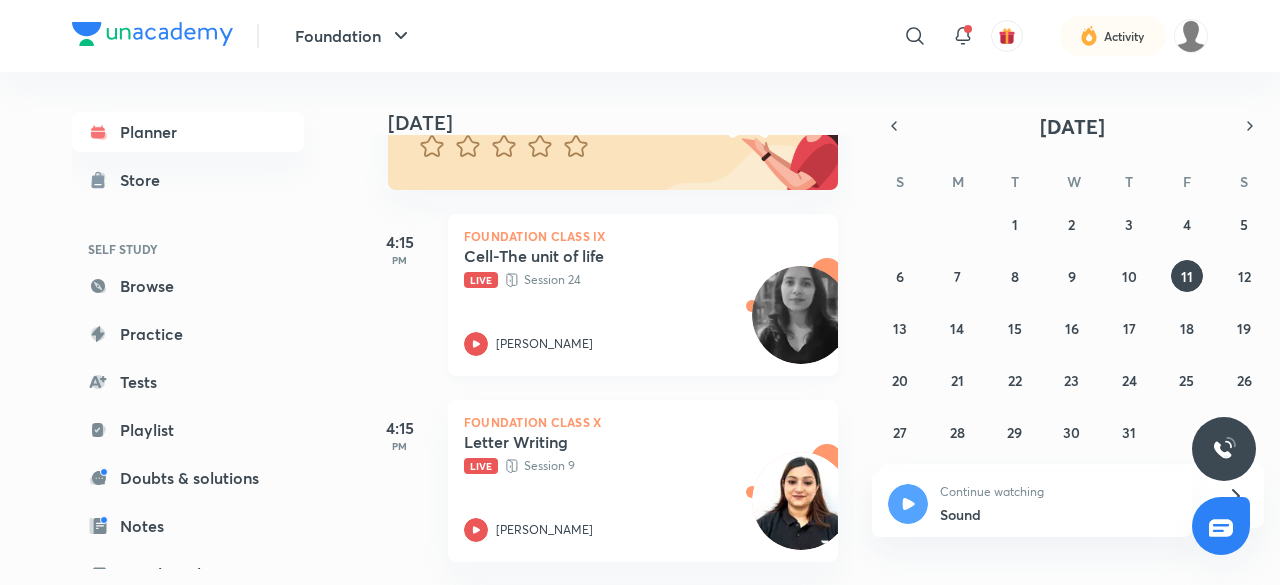 scroll, scrollTop: 223, scrollLeft: 0, axis: vertical 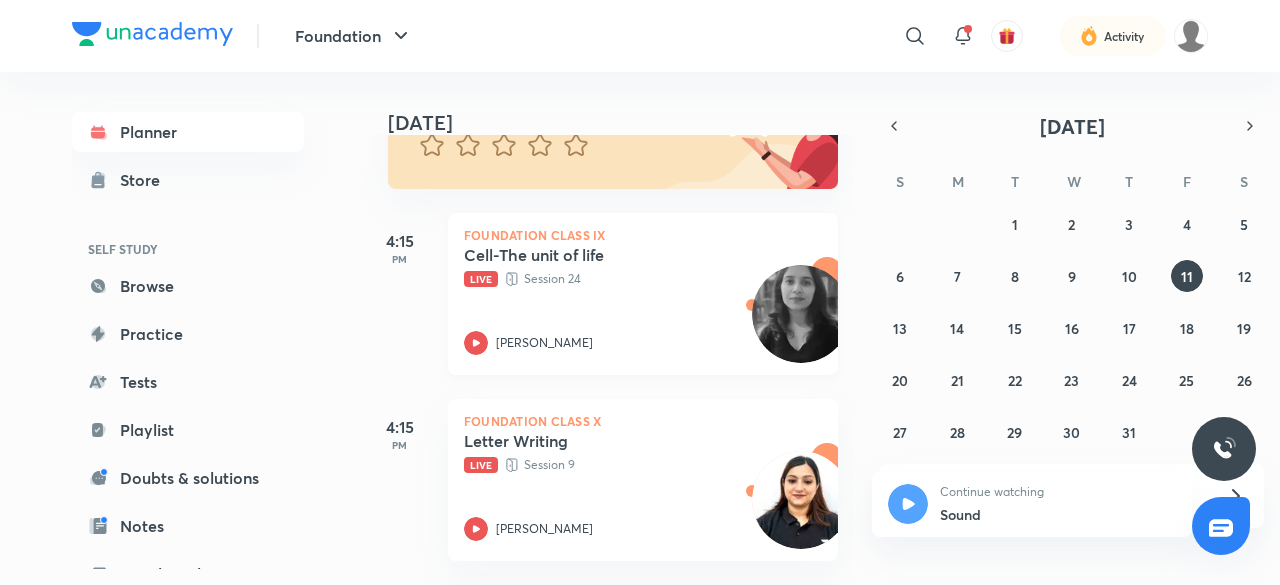 click 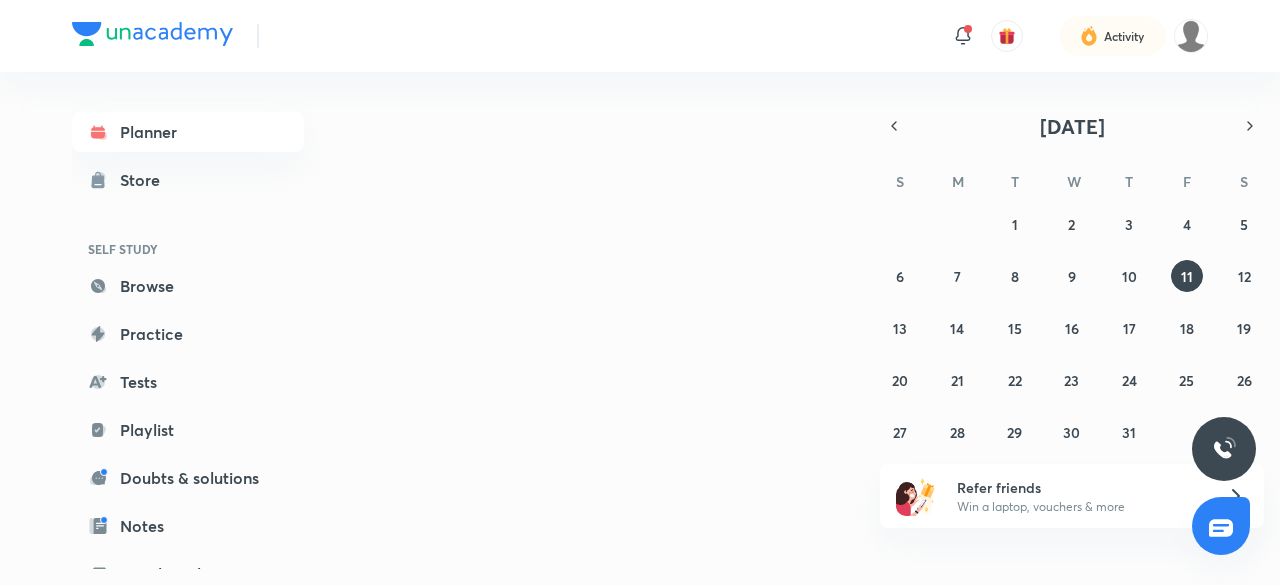 scroll, scrollTop: 0, scrollLeft: 0, axis: both 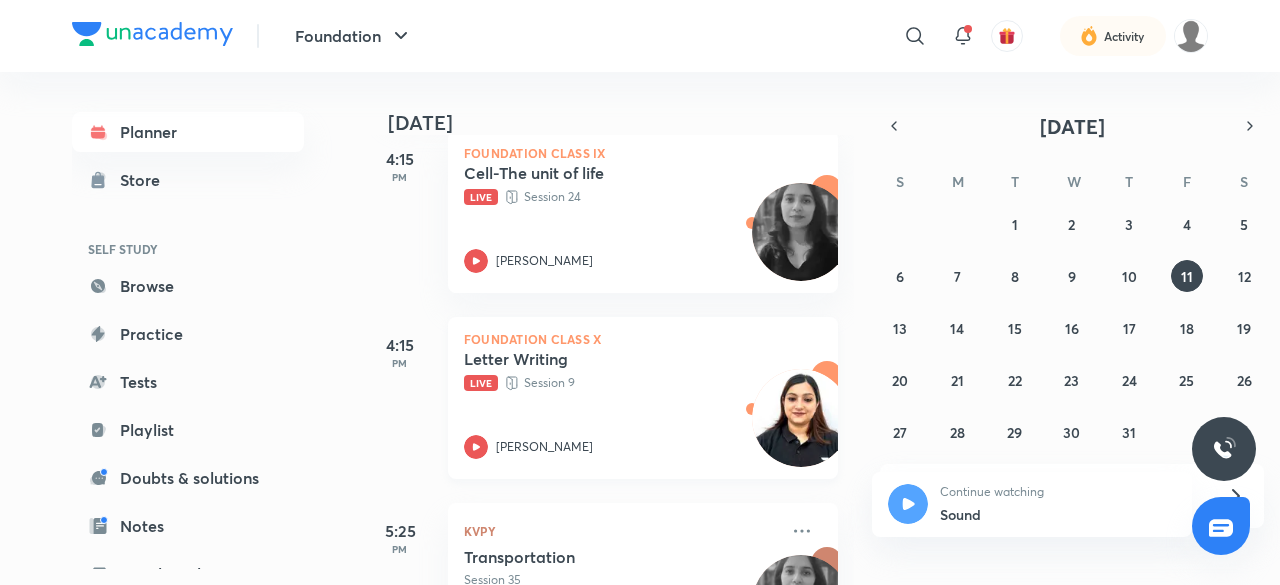 click 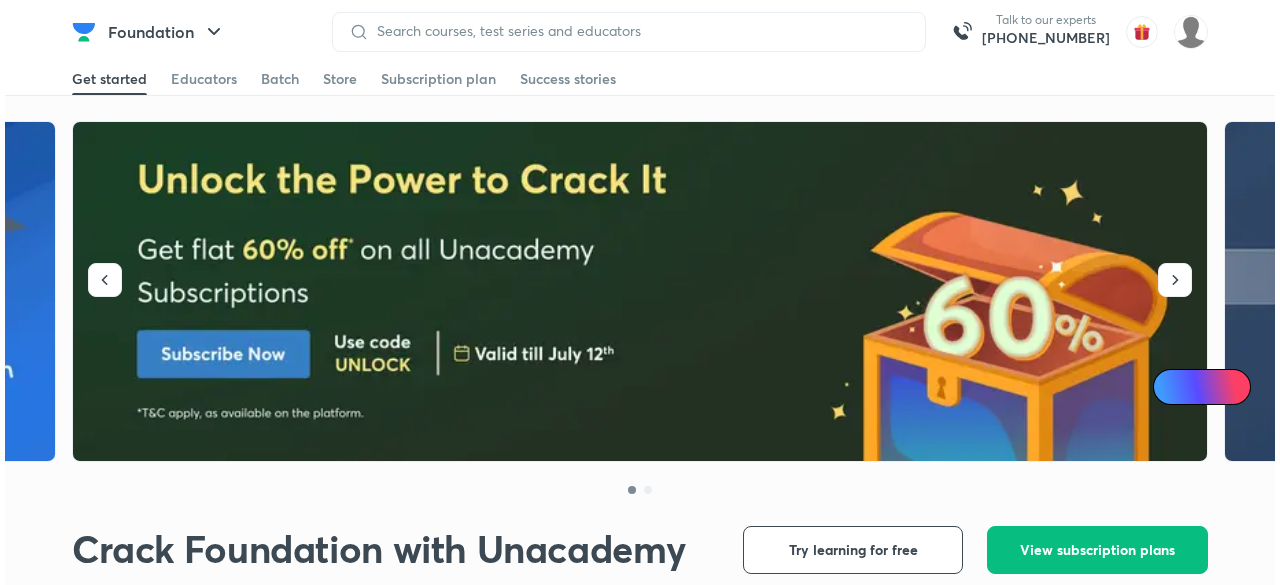 scroll, scrollTop: 0, scrollLeft: 0, axis: both 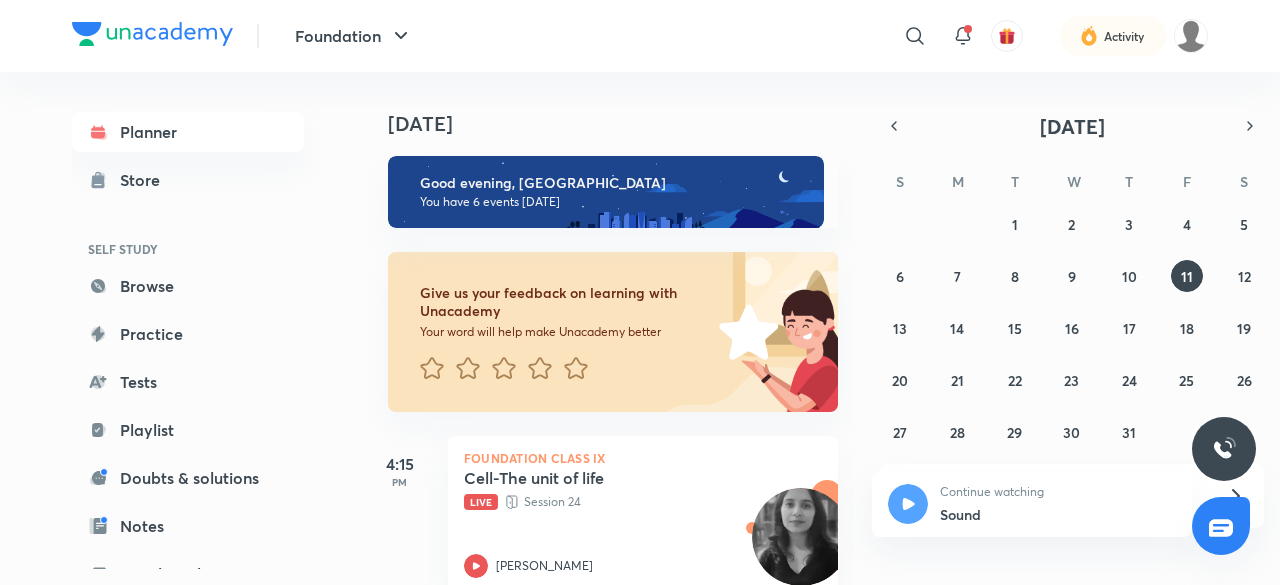 click 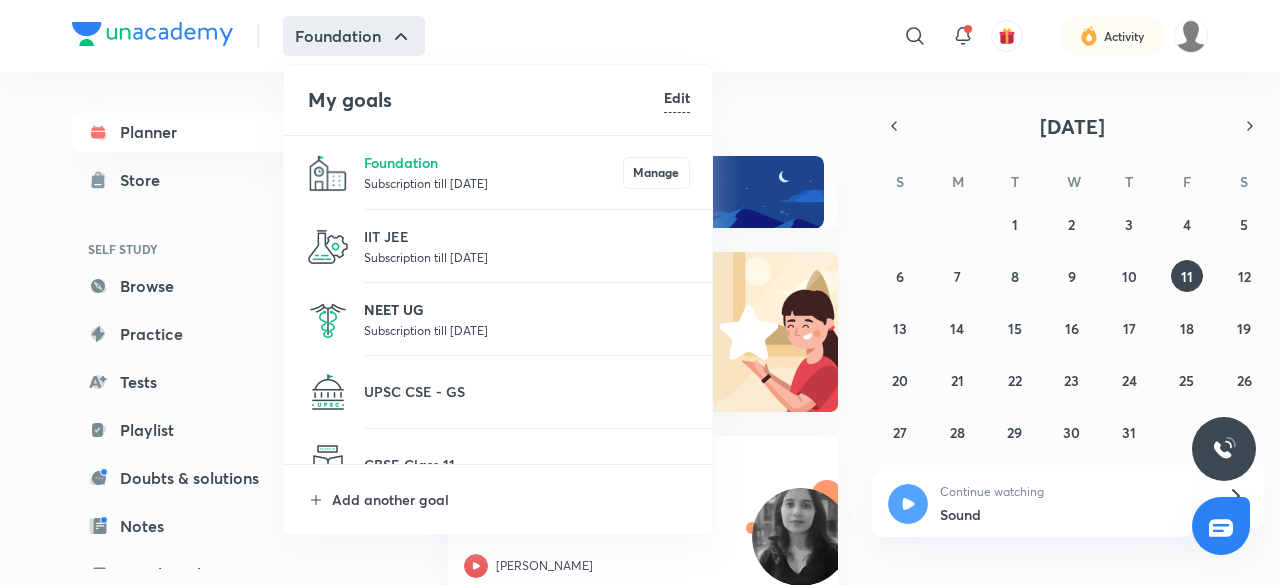 click on "NEET UG" at bounding box center (527, 309) 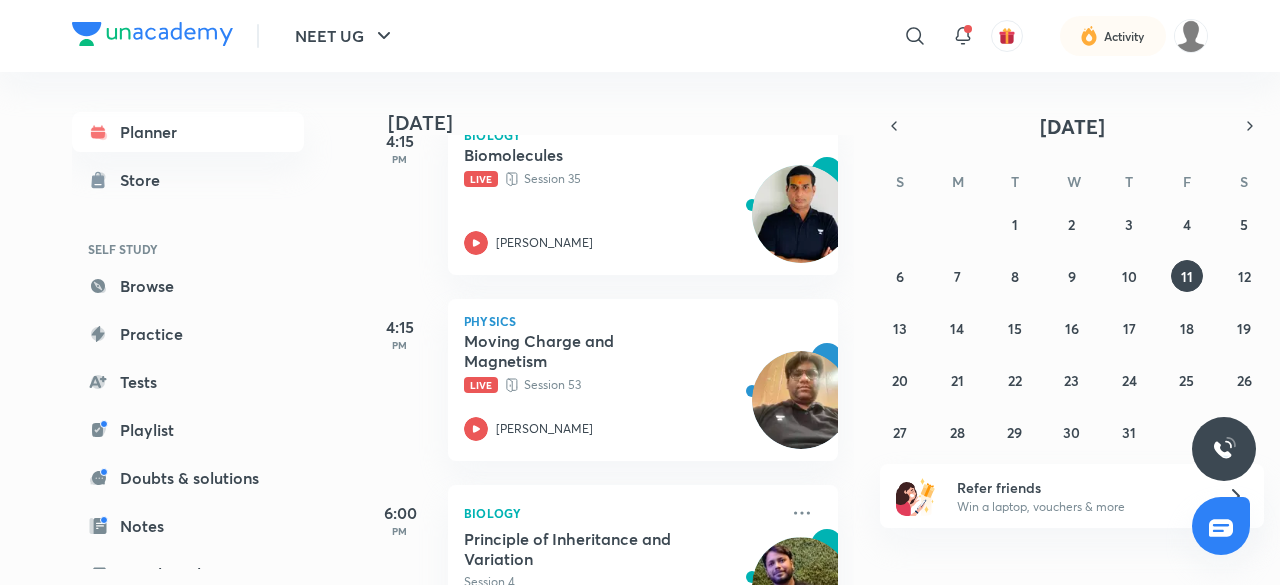 scroll, scrollTop: 699, scrollLeft: 0, axis: vertical 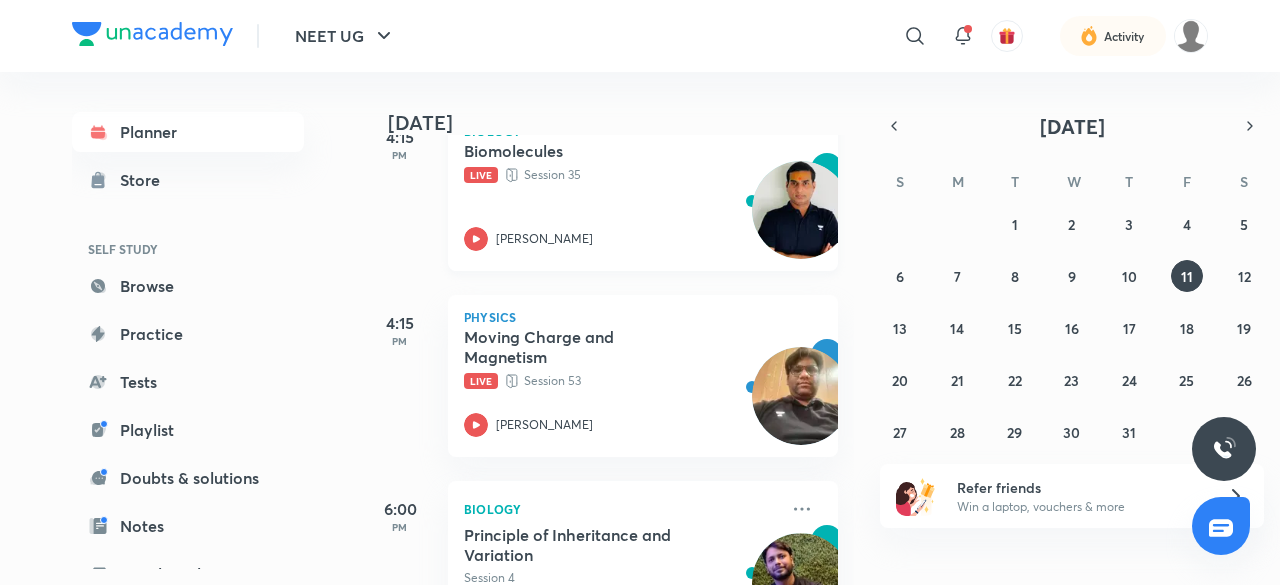 click 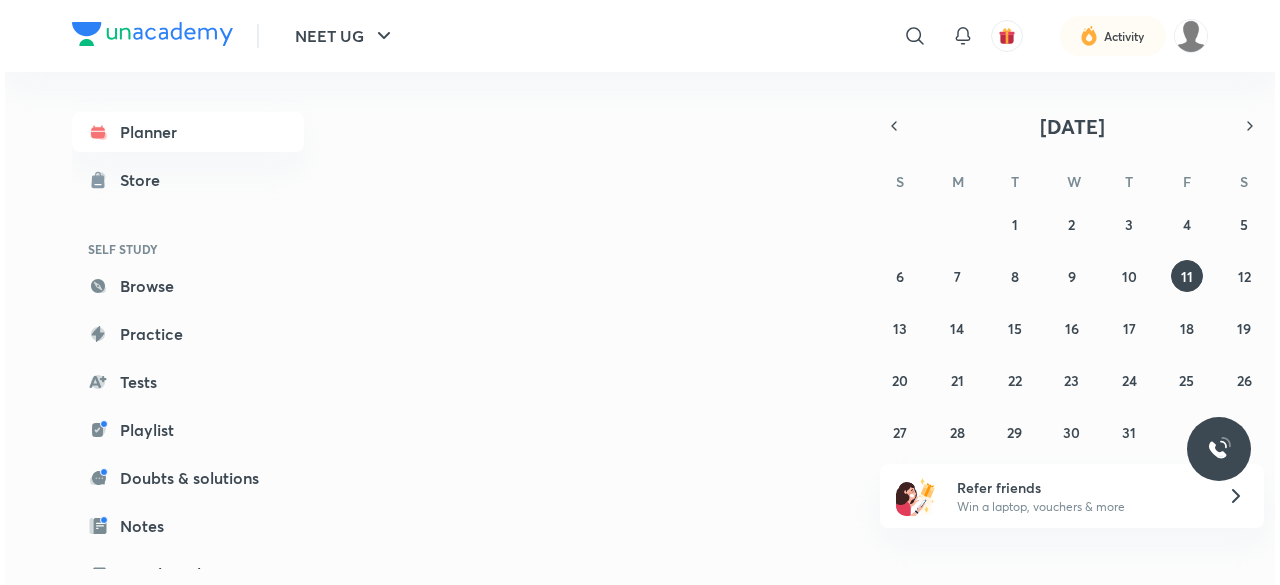 scroll, scrollTop: 0, scrollLeft: 0, axis: both 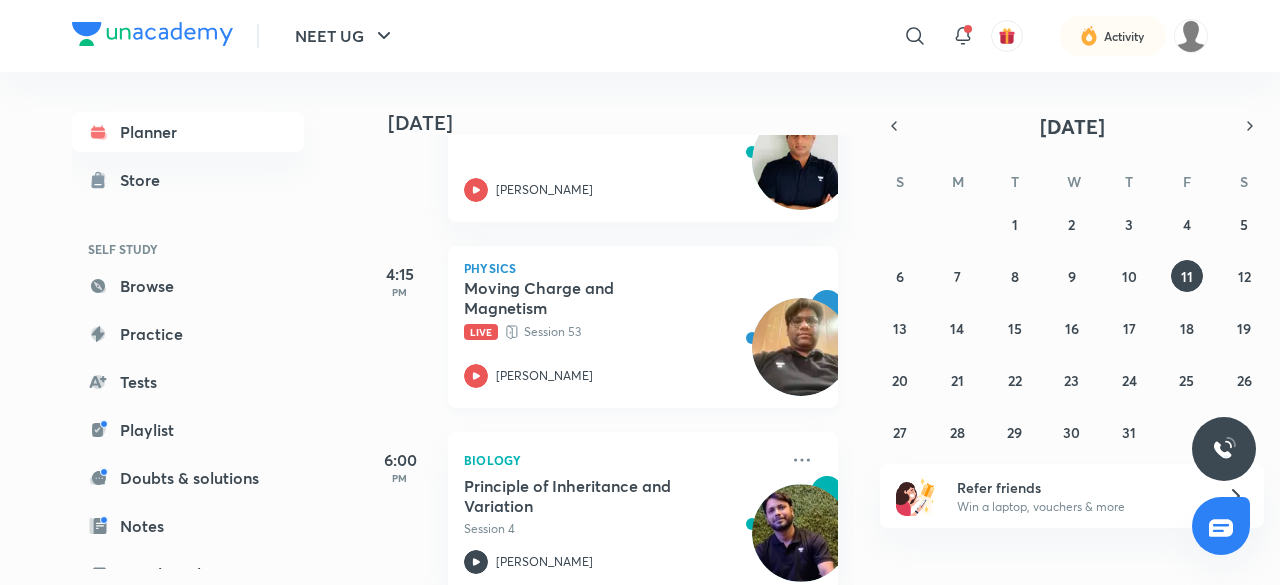 click 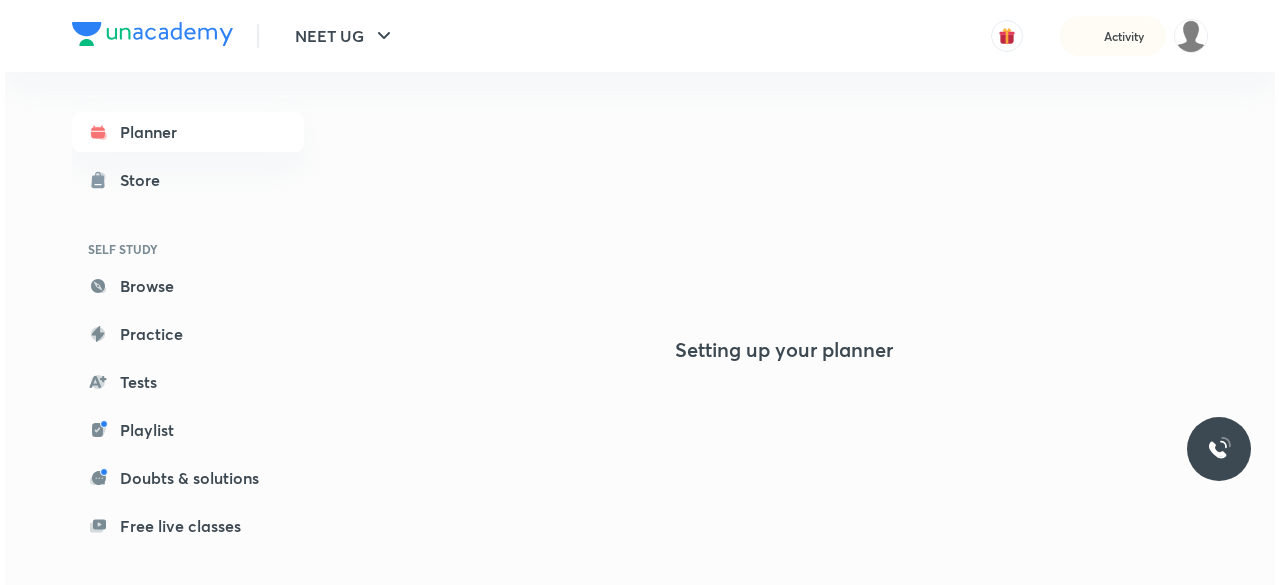 scroll, scrollTop: 0, scrollLeft: 0, axis: both 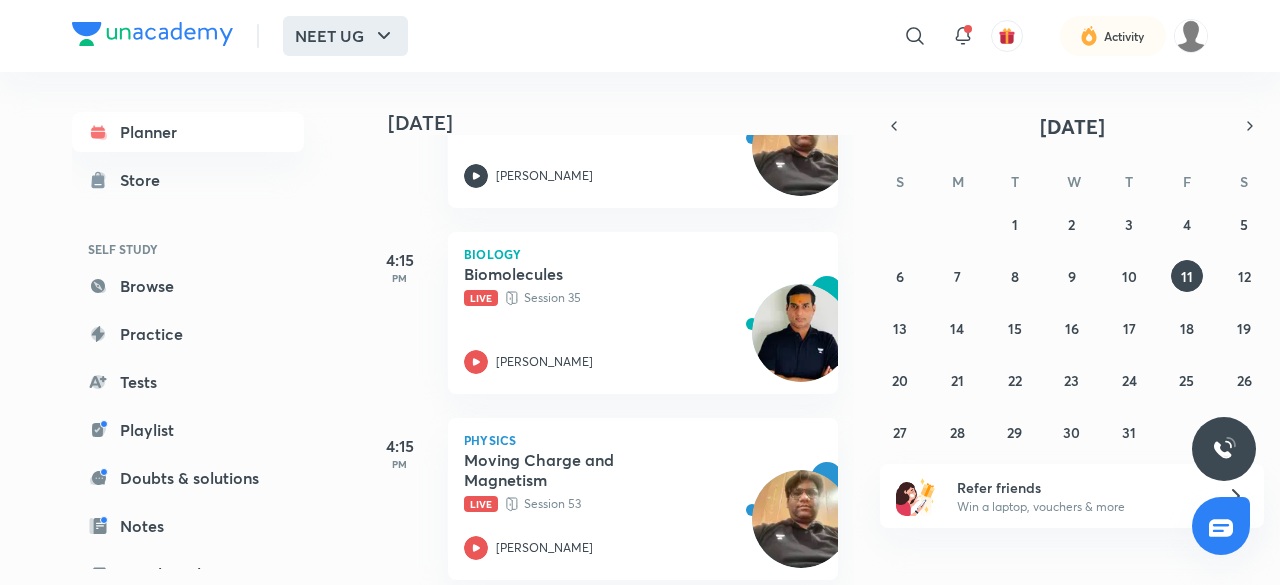 click on "NEET UG" at bounding box center (345, 36) 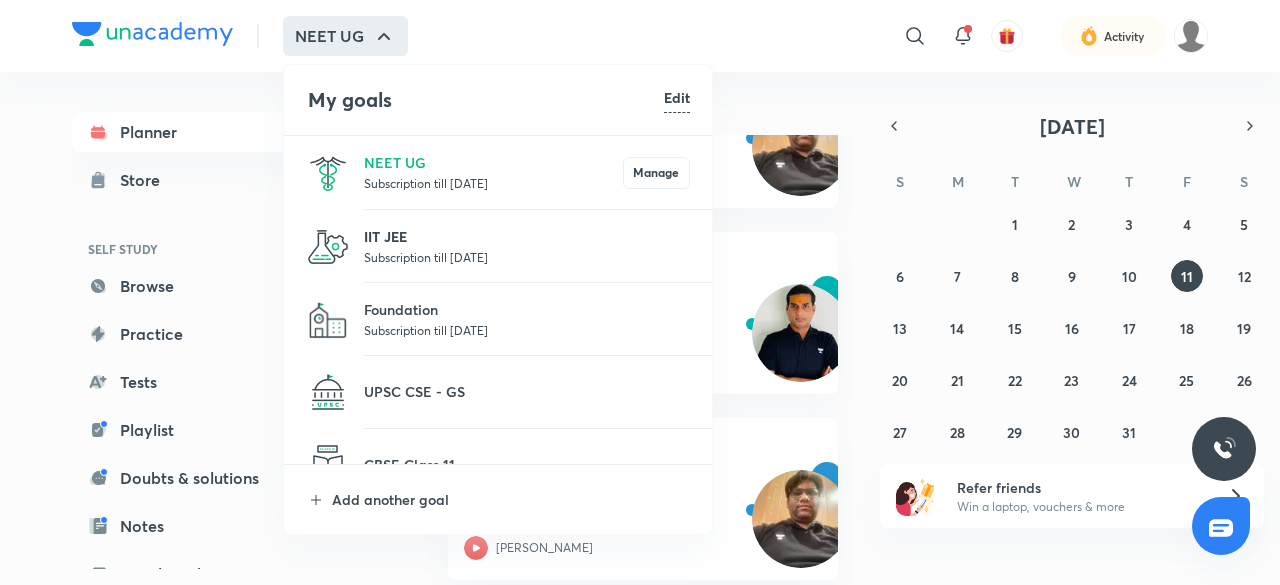 click on "IIT JEE" at bounding box center [527, 236] 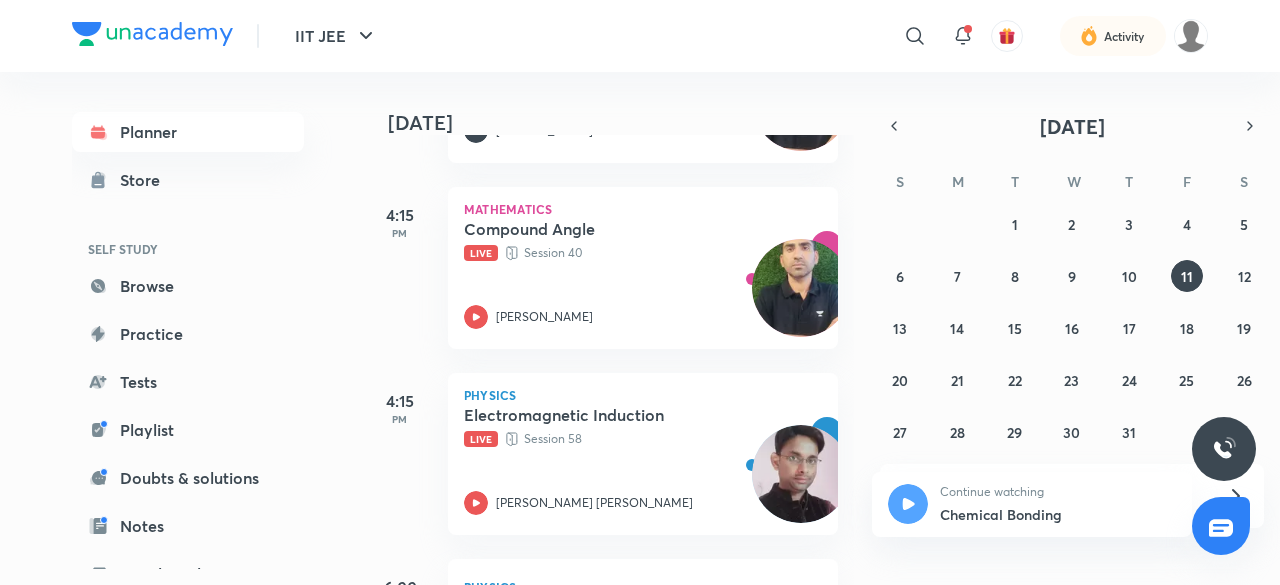 scroll, scrollTop: 631, scrollLeft: 0, axis: vertical 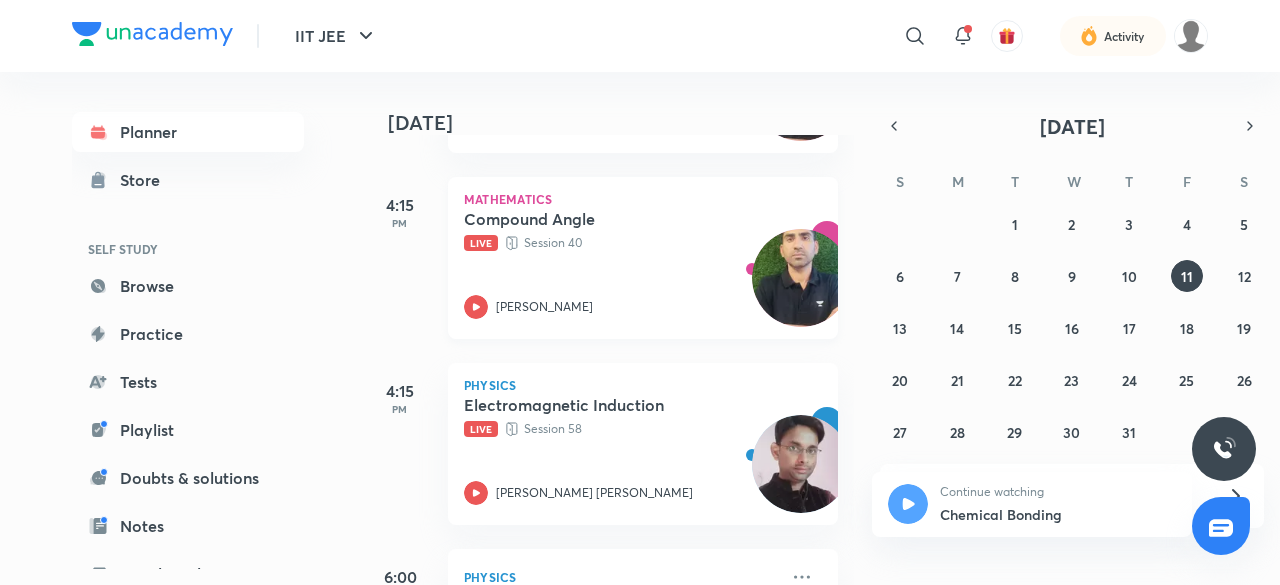 click 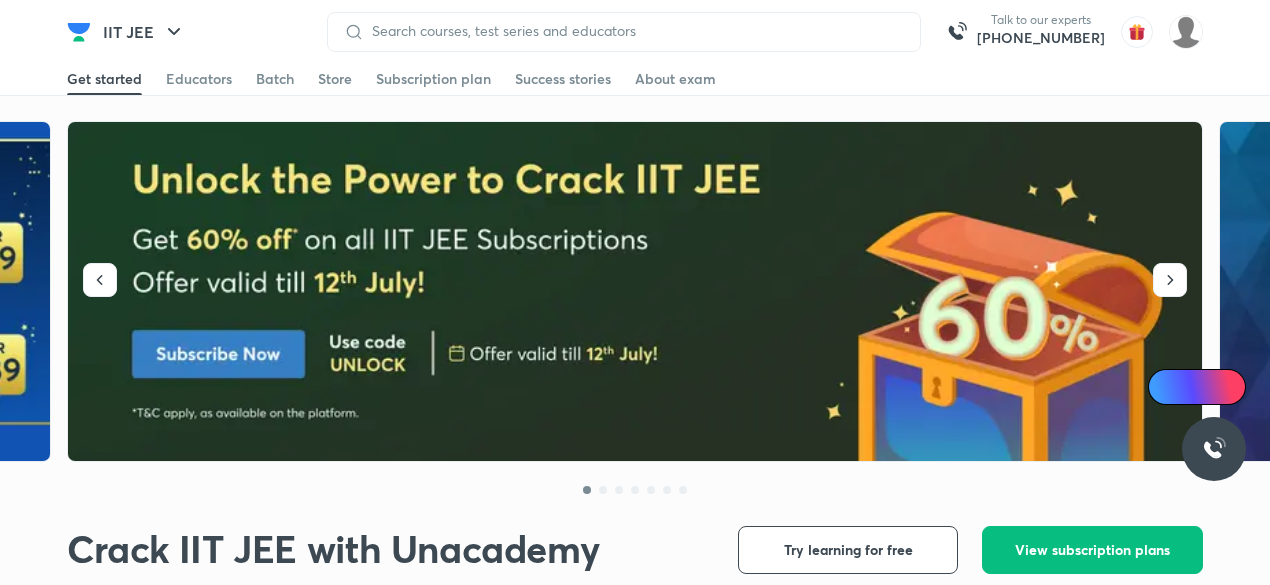 scroll, scrollTop: 0, scrollLeft: 0, axis: both 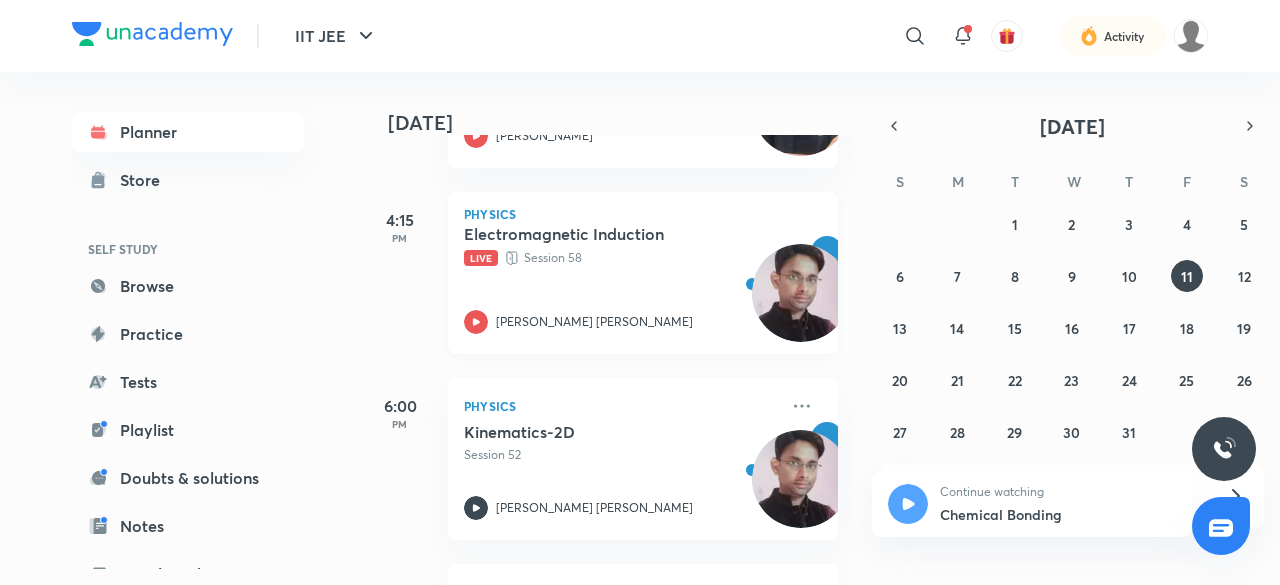 click 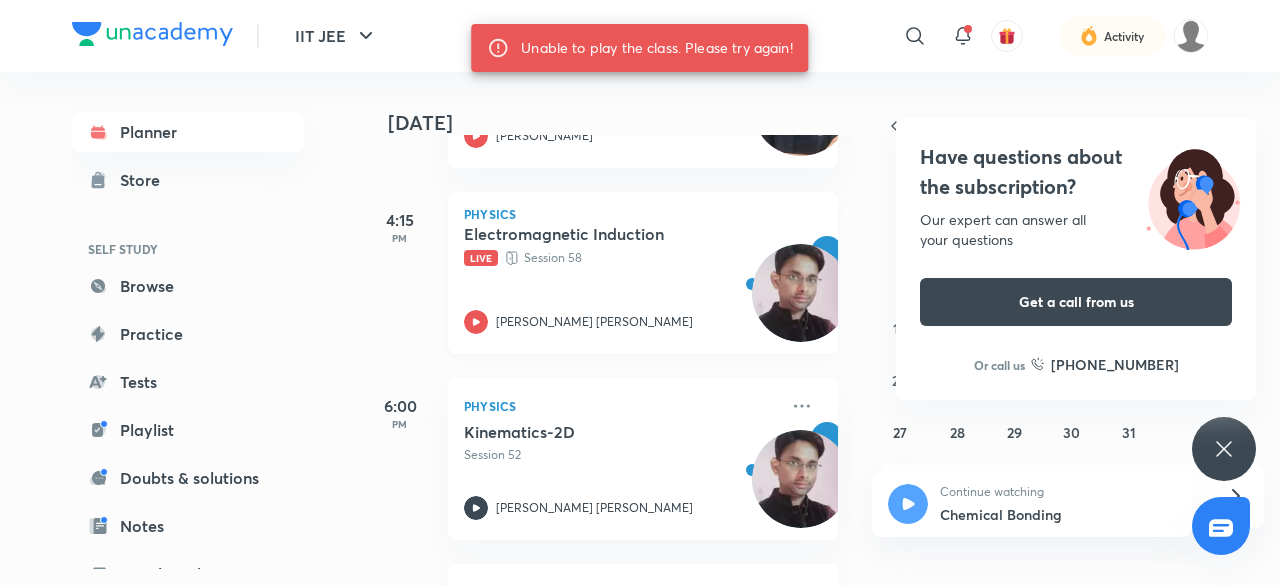 click 